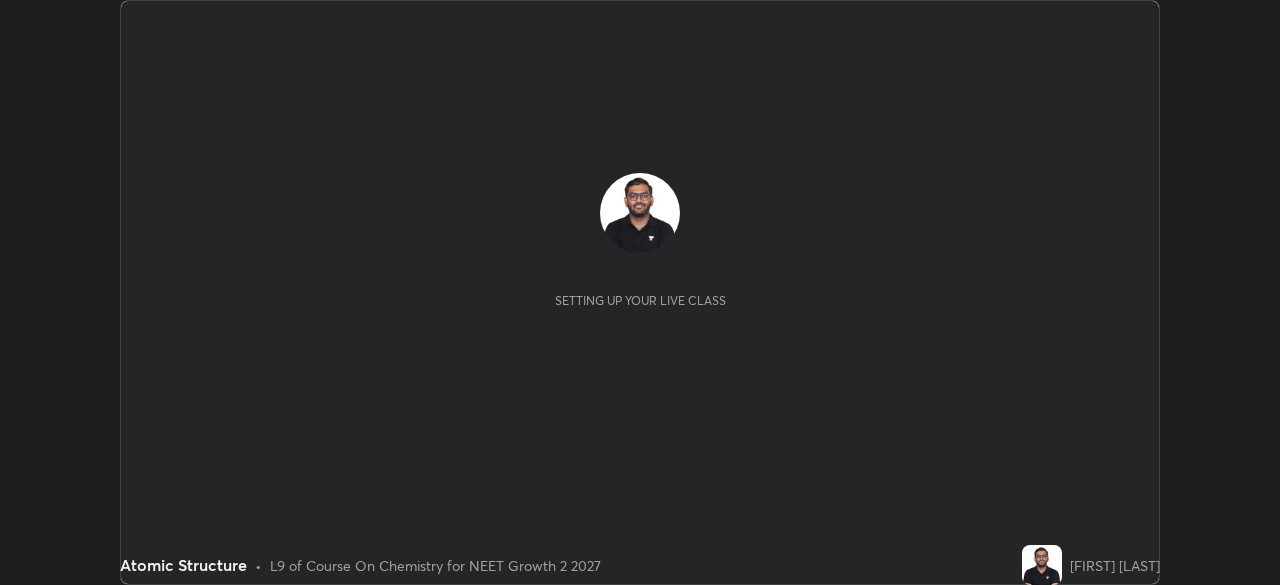 scroll, scrollTop: 0, scrollLeft: 0, axis: both 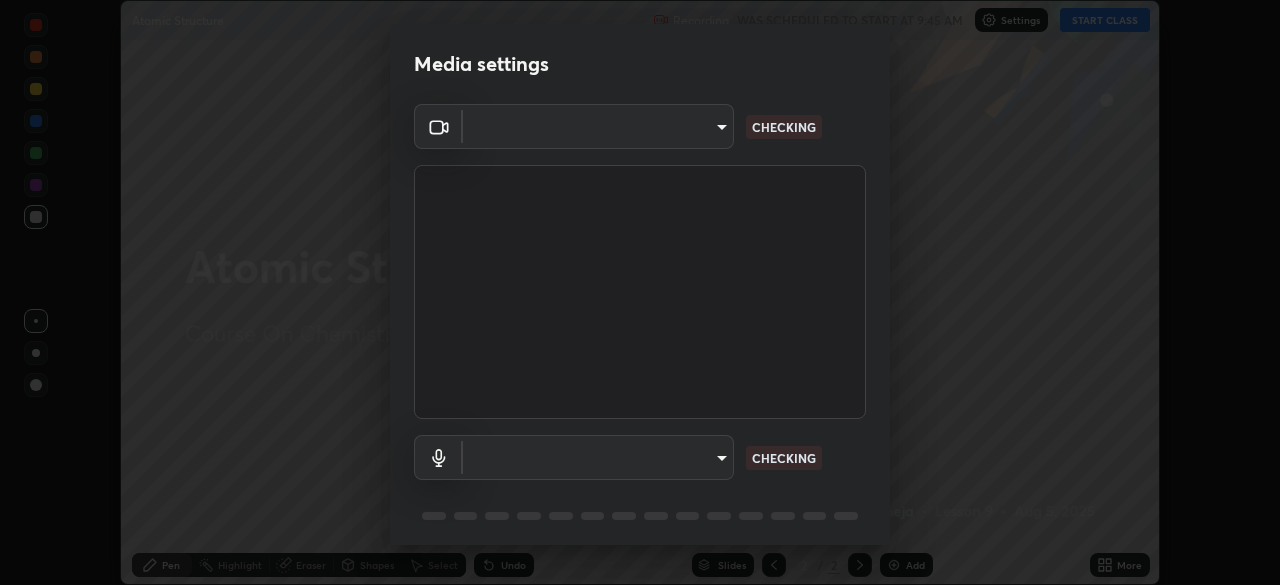 type on "09f294524f3521c037d78ee7cdb71511b6c9344afeed810a356f0d23342d5398" 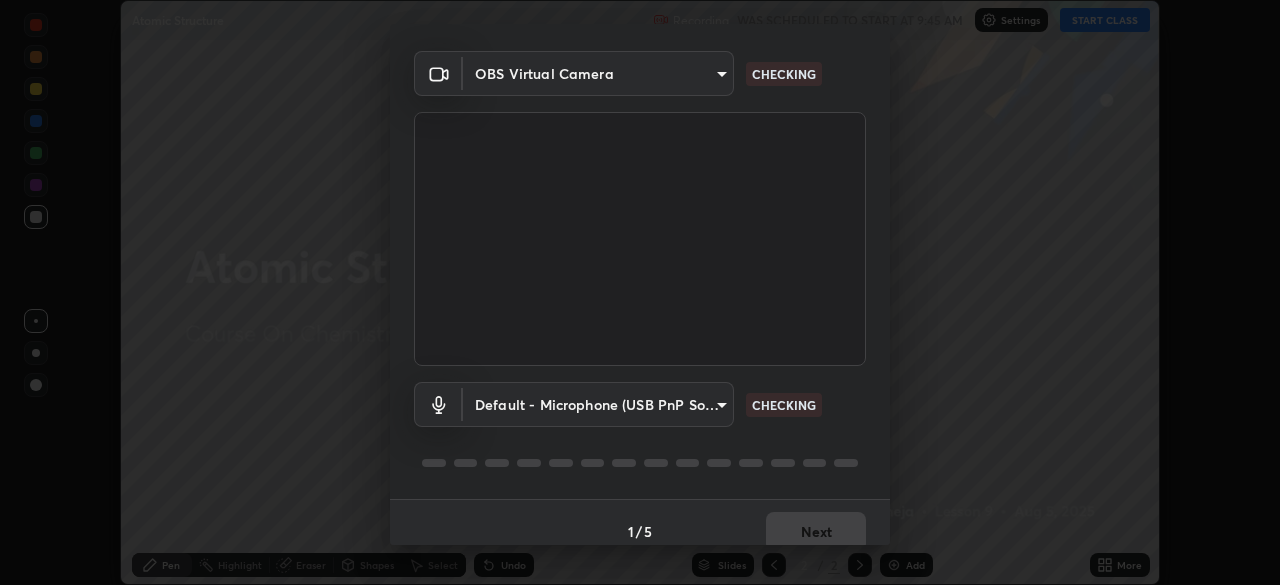 scroll, scrollTop: 71, scrollLeft: 0, axis: vertical 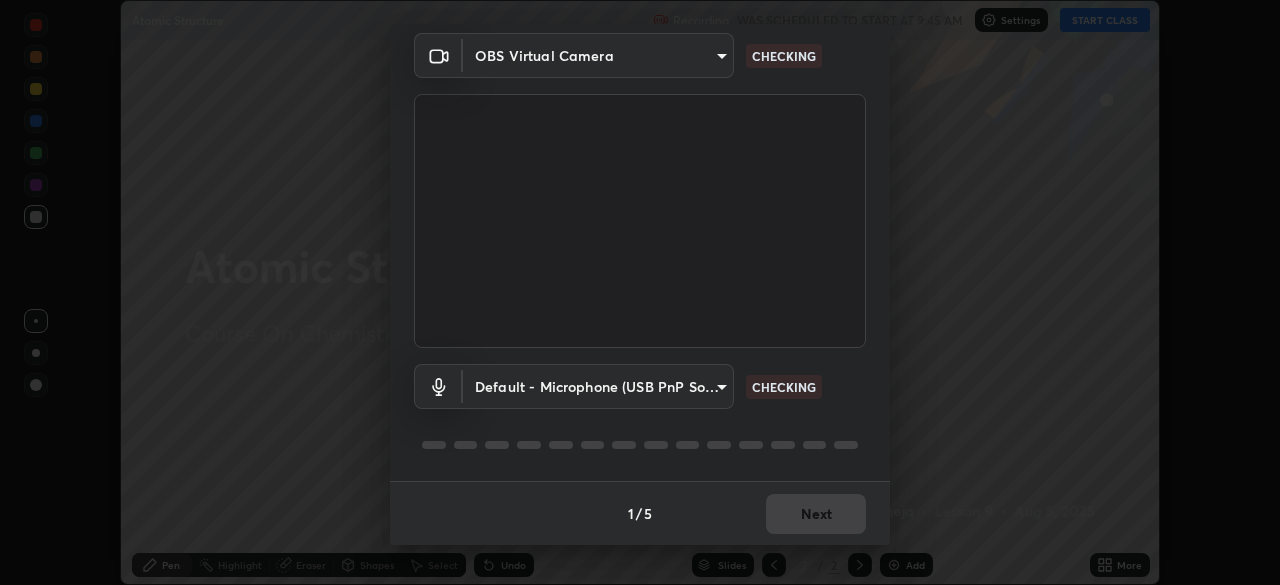 click on "Erase all Atomic Structure Recording WAS SCHEDULED TO START AT  9:45 AM Settings START CLASS Setting up your live class Atomic Structure • L9 of Course On Chemistry for NEET Growth 2 2027 [FIRST] [LAST] Pen Highlight Eraser Shapes Select Undo Slides 2 / 2 Add More No doubts shared Encourage your learners to ask a doubt for better clarity Report an issue Reason for reporting Buffering Chat not working Audio - Video sync issue Educator video quality low ​ Attach an image Report Media settings OBS Virtual Camera 09f294524f3521c037d78ee7cdb71511b6c9344afeed810a356f0d23342d5398 CHECKING Default - Microphone (USB PnP Sound Device) default CHECKING 1 / 5 Next" at bounding box center [640, 292] 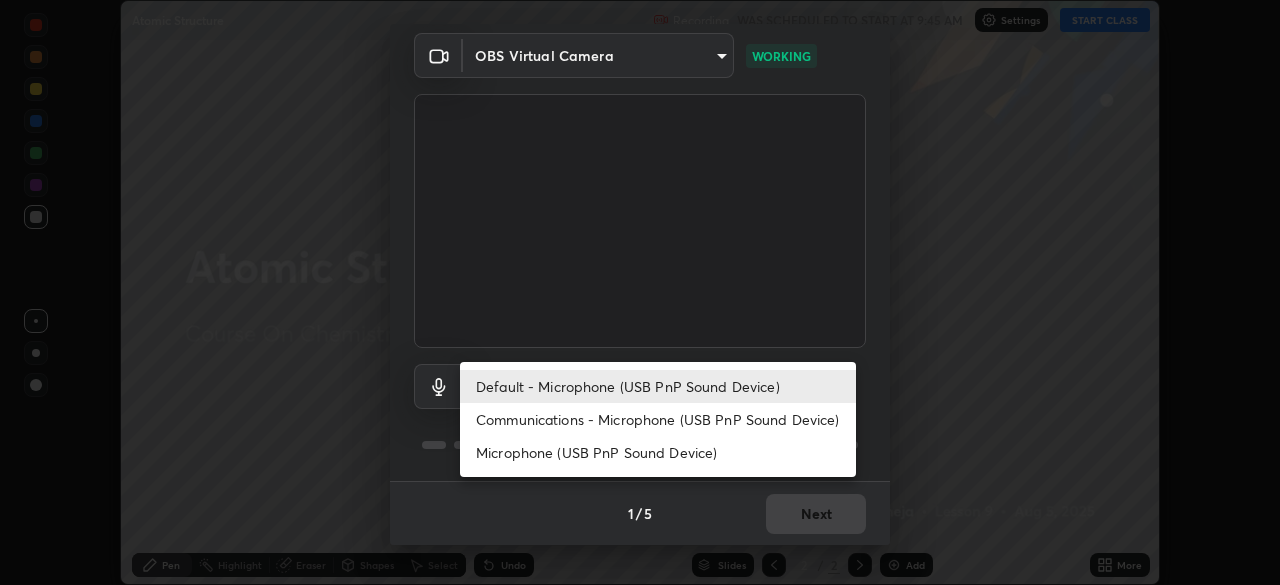 click on "Communications - Microphone (USB PnP Sound Device)" at bounding box center [658, 419] 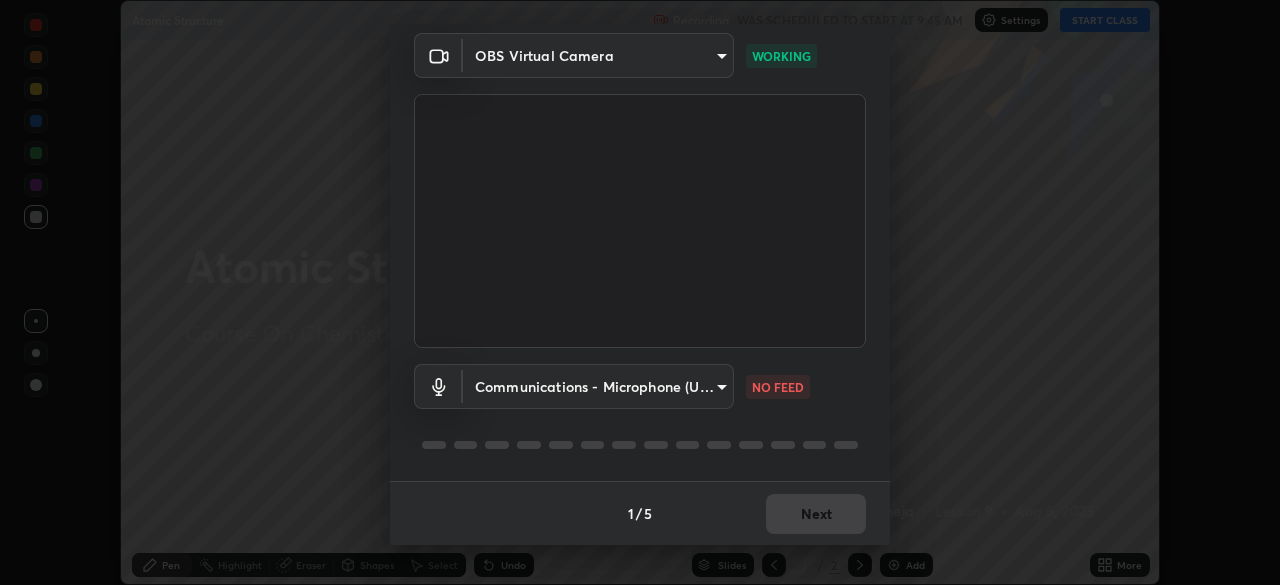 click on "Erase all Atomic Structure Recording WAS SCHEDULED TO START AT  9:45 AM Settings START CLASS Setting up your live class Atomic Structure • L9 of Course On Chemistry for NEET Growth 2 2027 [FIRST] [LAST] Pen Highlight Eraser Shapes Select Undo Slides 2 / 2 Add More No doubts shared Encourage your learners to ask a doubt for better clarity Report an issue Reason for reporting Buffering Chat not working Audio - Video sync issue Educator video quality low ​ Attach an image Report Media settings OBS Virtual Camera 09f294524f3521c037d78ee7cdb71511b6c9344afeed810a356f0d23342d5398 WORKING Communications - Microphone (USB PnP Sound Device) communications NO FEED 1 / 5 Next Default - Microphone (USB PnP Sound Device) Communications - Microphone (USB PnP Sound Device) Microphone (USB PnP Sound Device)" at bounding box center (640, 292) 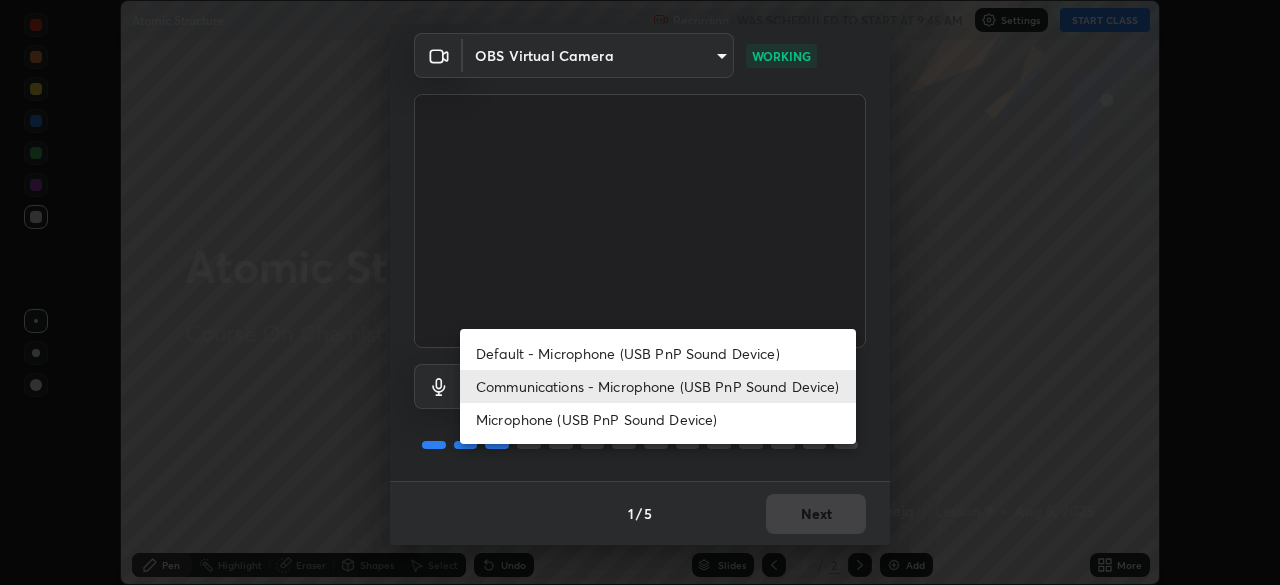 click on "Default - Microphone (USB PnP Sound Device)" at bounding box center [658, 353] 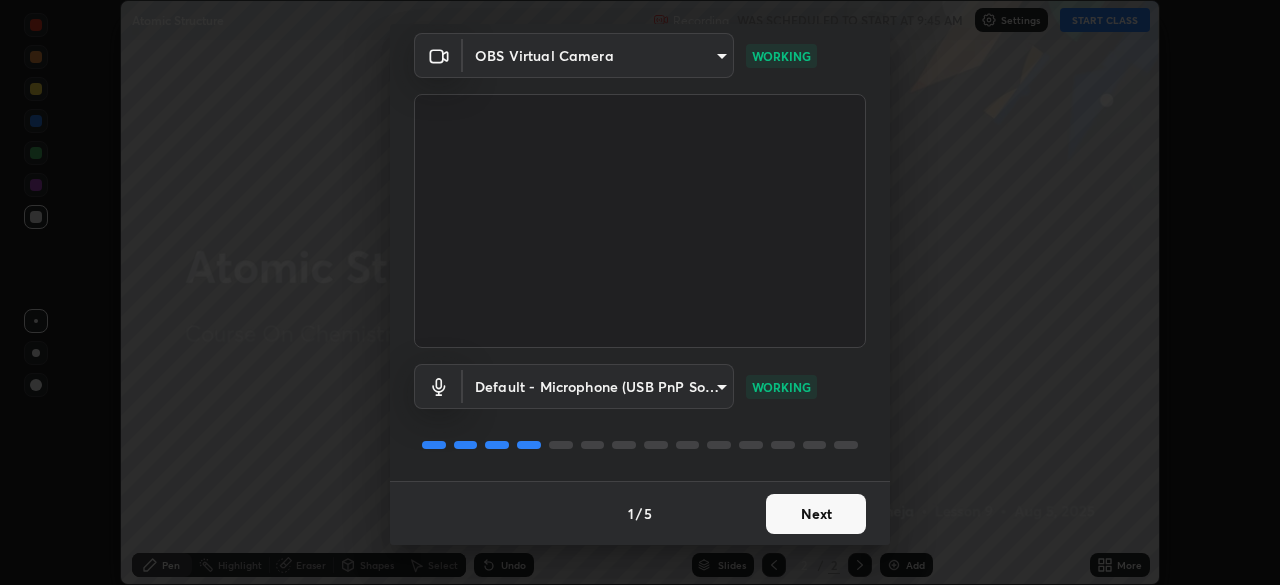 click on "Next" at bounding box center [816, 514] 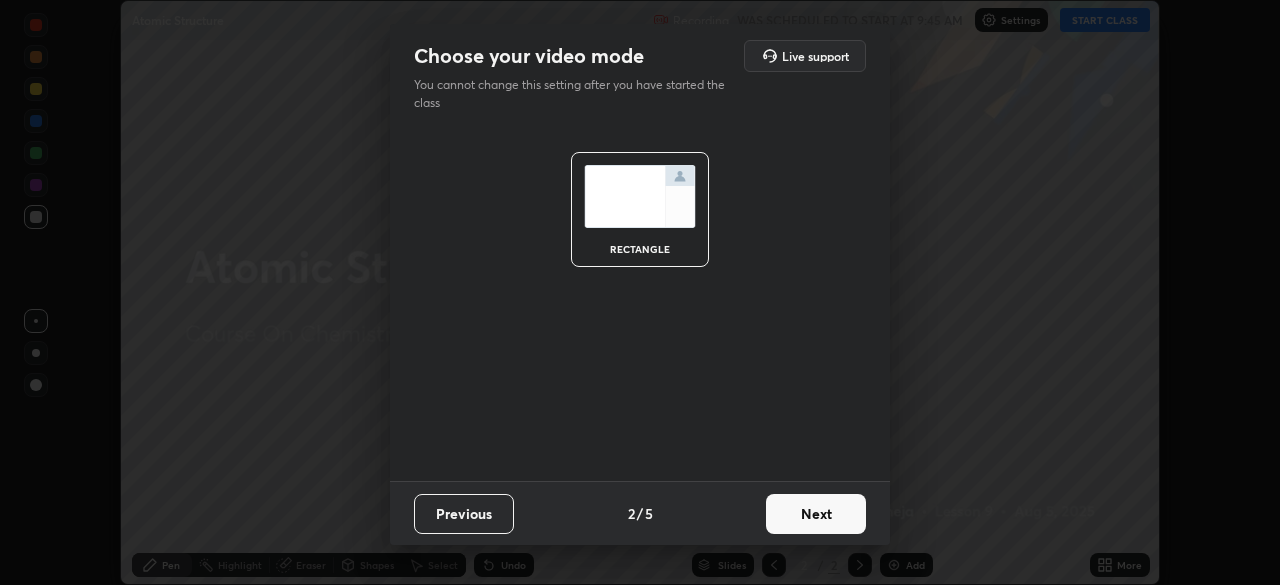 scroll, scrollTop: 0, scrollLeft: 0, axis: both 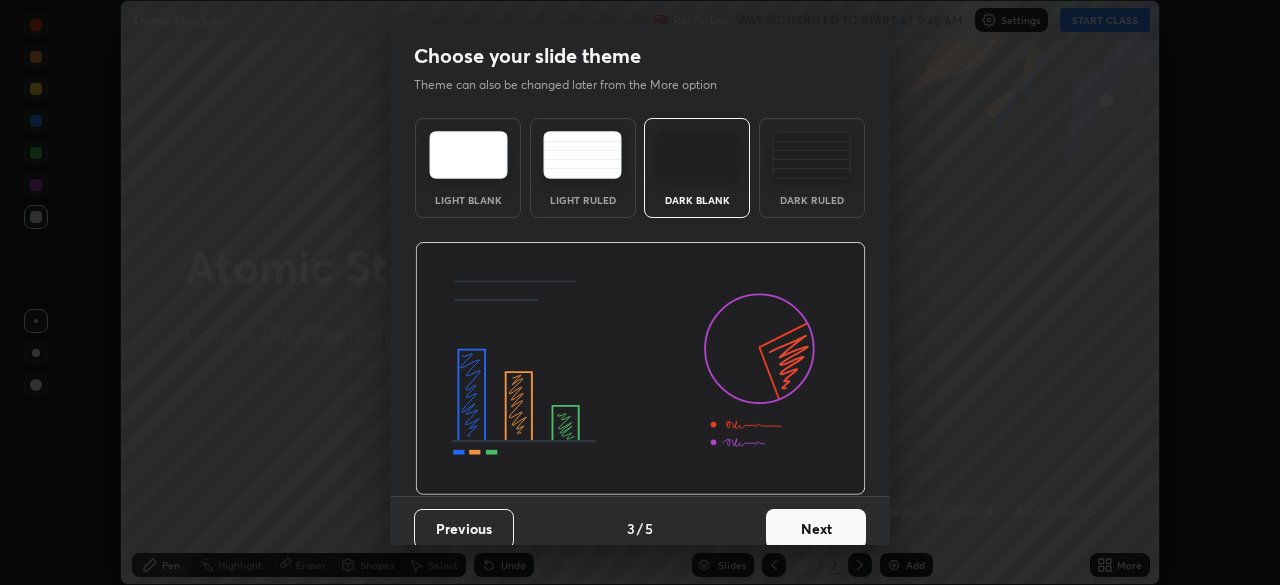 click on "Dark Ruled" at bounding box center (812, 200) 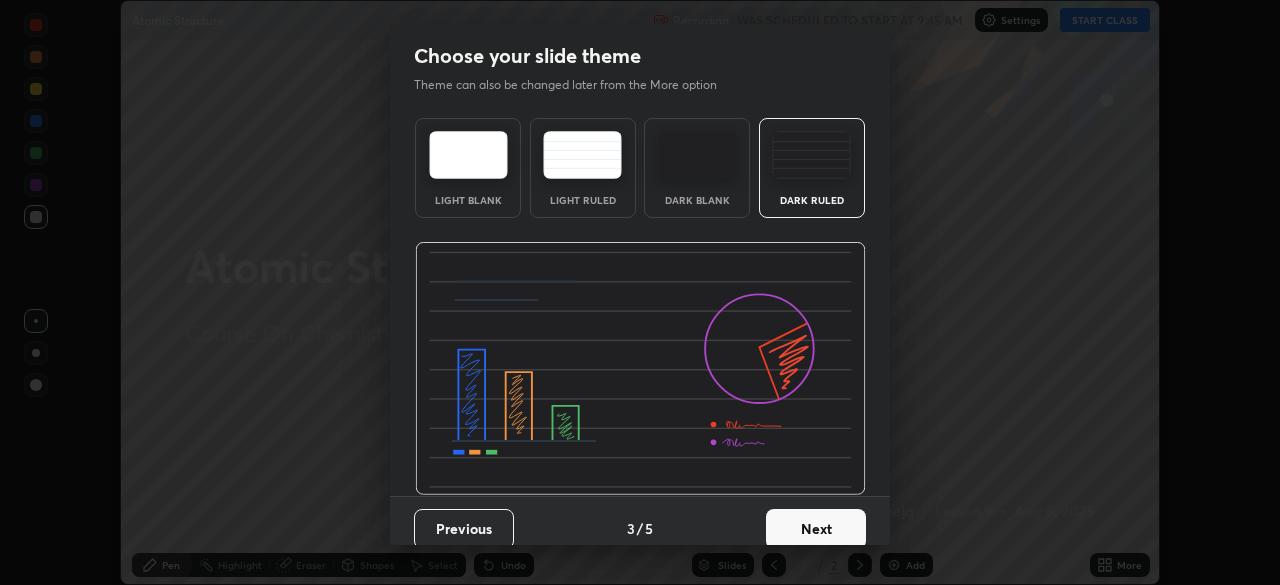 scroll, scrollTop: 15, scrollLeft: 0, axis: vertical 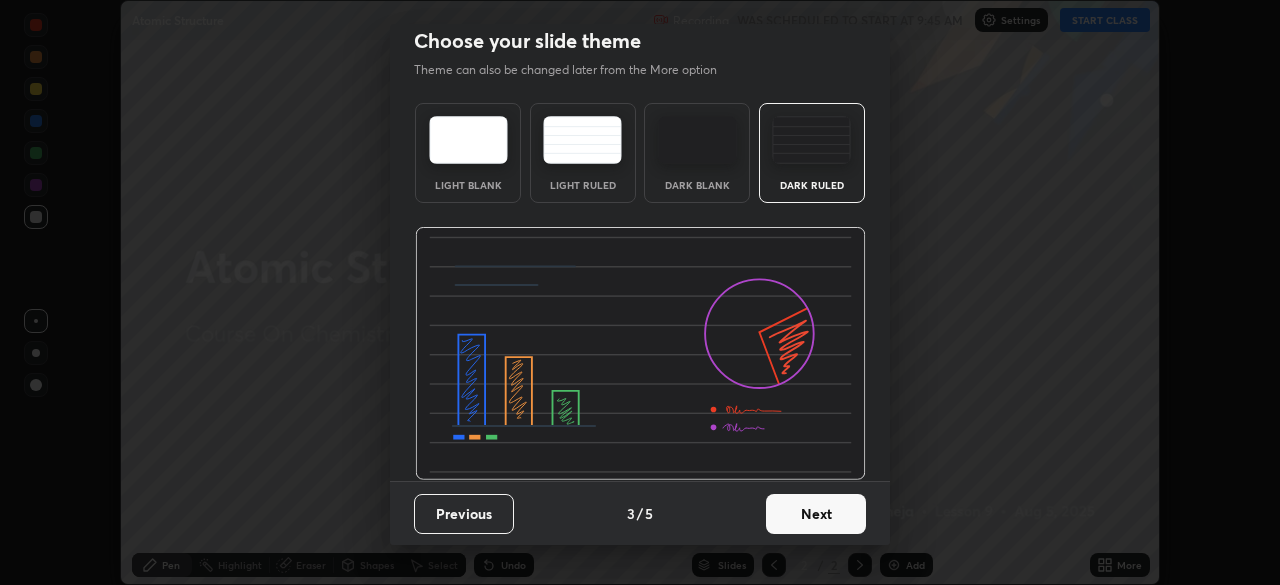 click on "Next" at bounding box center (816, 514) 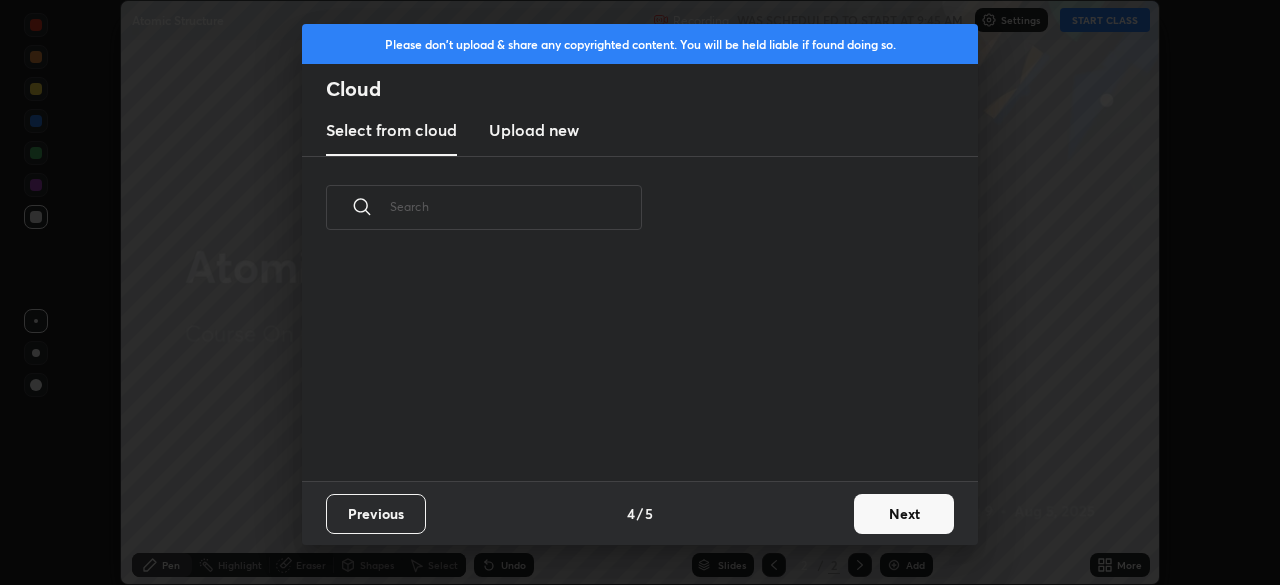 click on "Next" at bounding box center [904, 514] 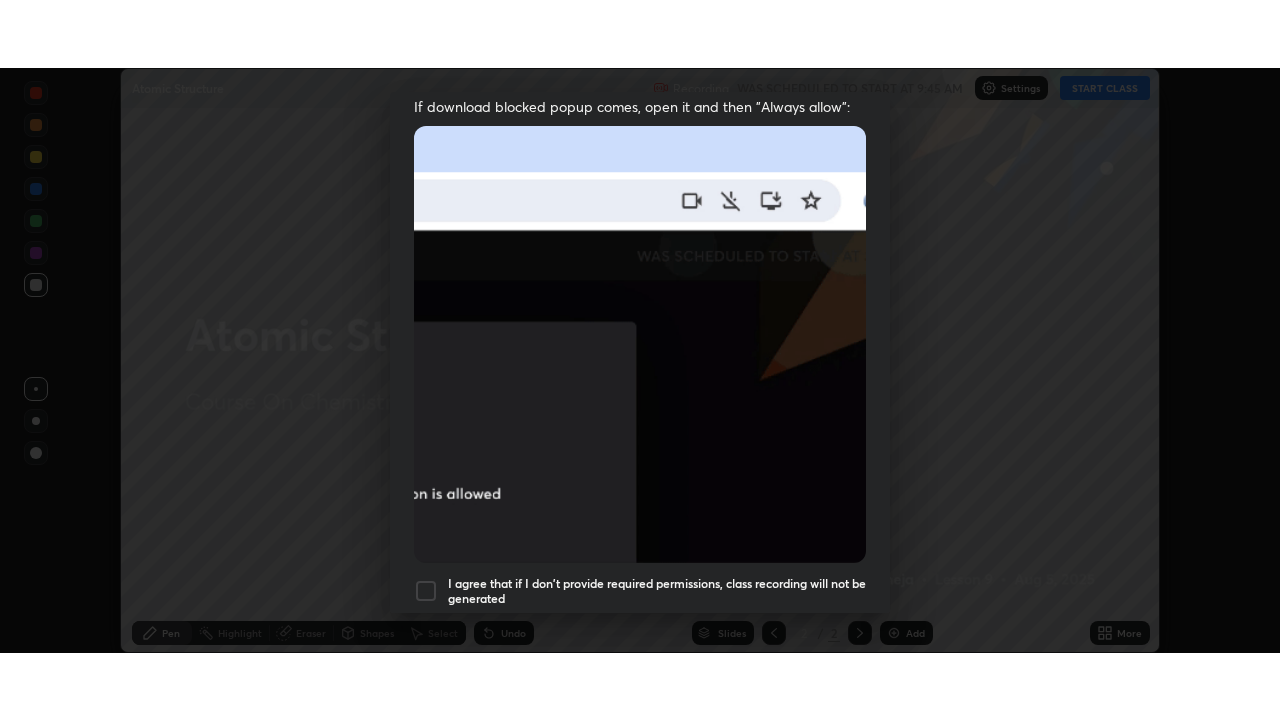 scroll, scrollTop: 479, scrollLeft: 0, axis: vertical 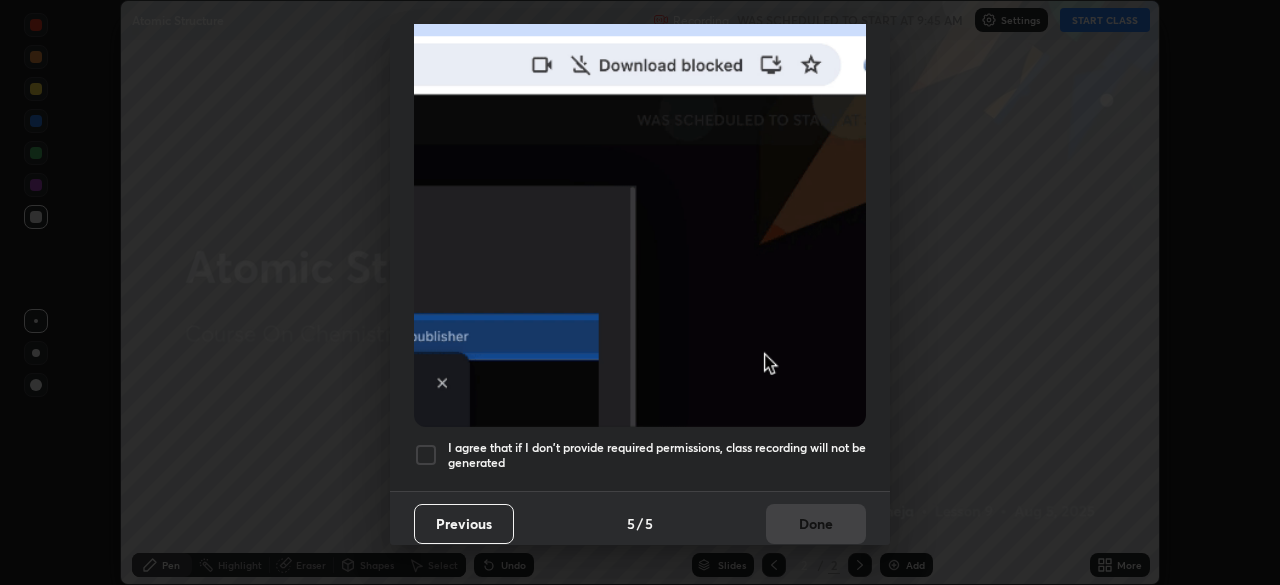 click on "I agree that if I don't provide required permissions, class recording will not be generated" at bounding box center (657, 455) 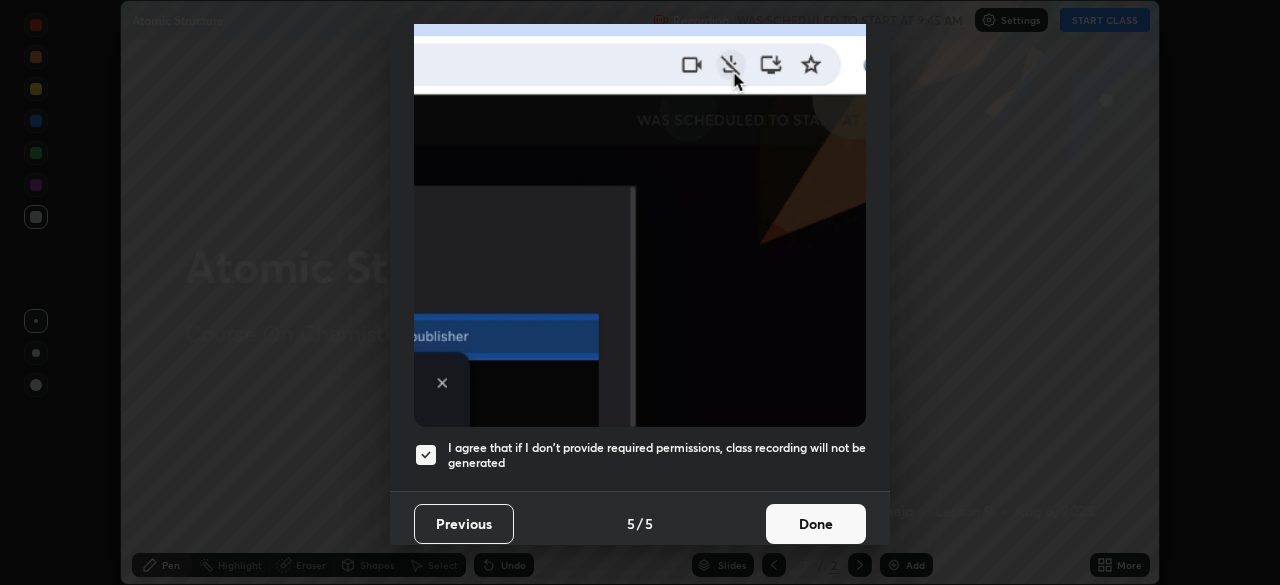 click on "Done" at bounding box center [816, 524] 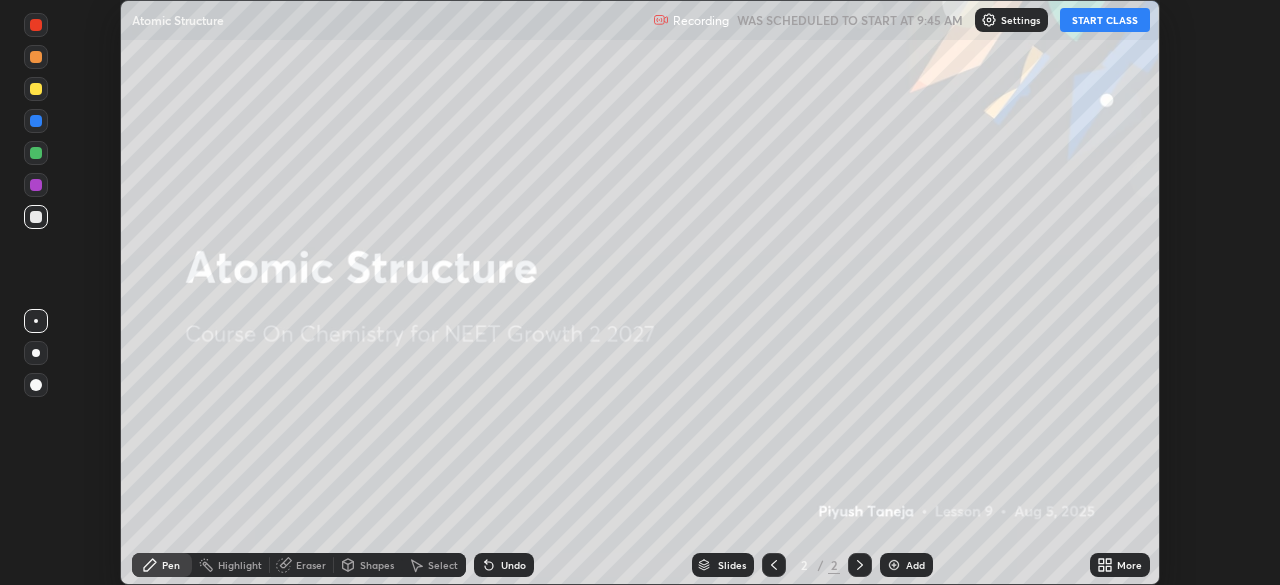 click on "START CLASS" at bounding box center (1105, 20) 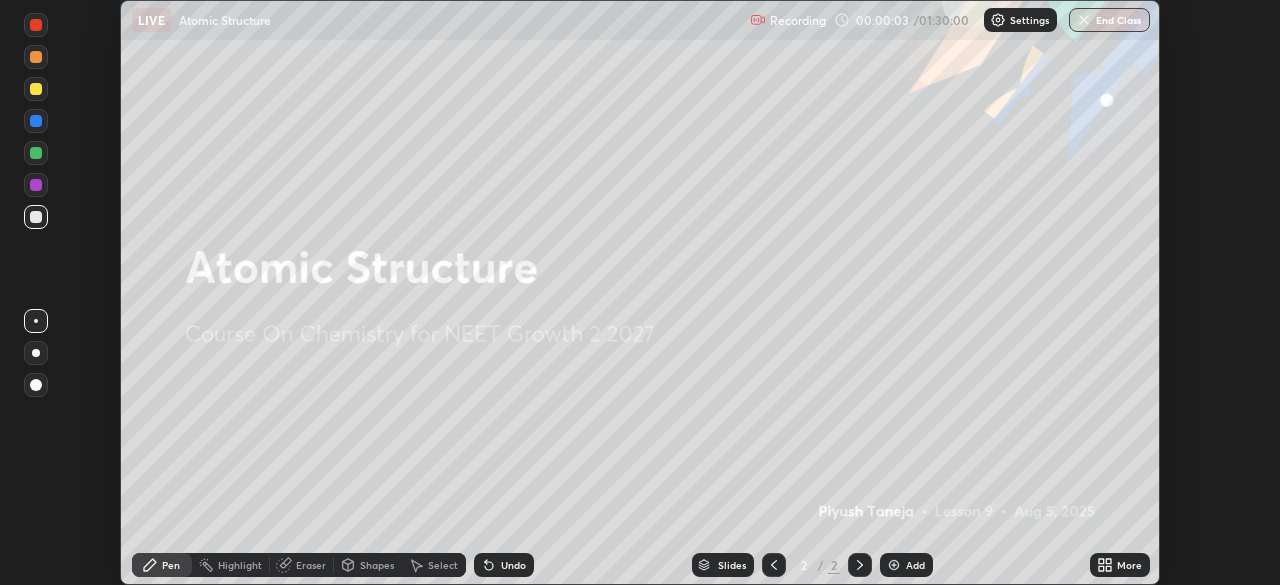 click 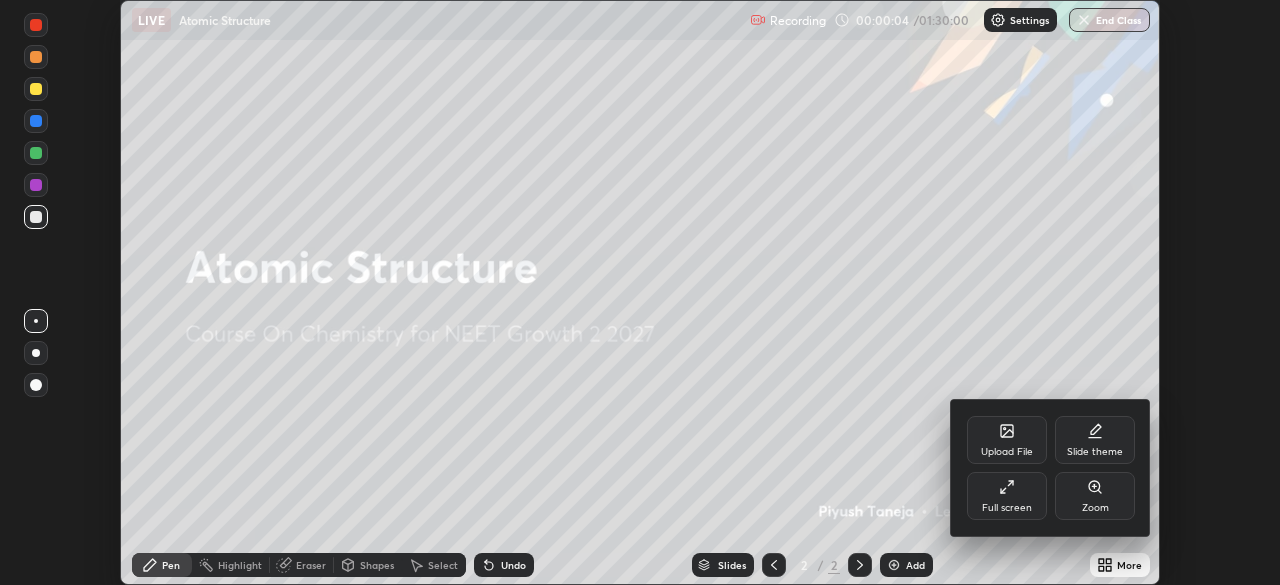 click on "Full screen" at bounding box center [1007, 496] 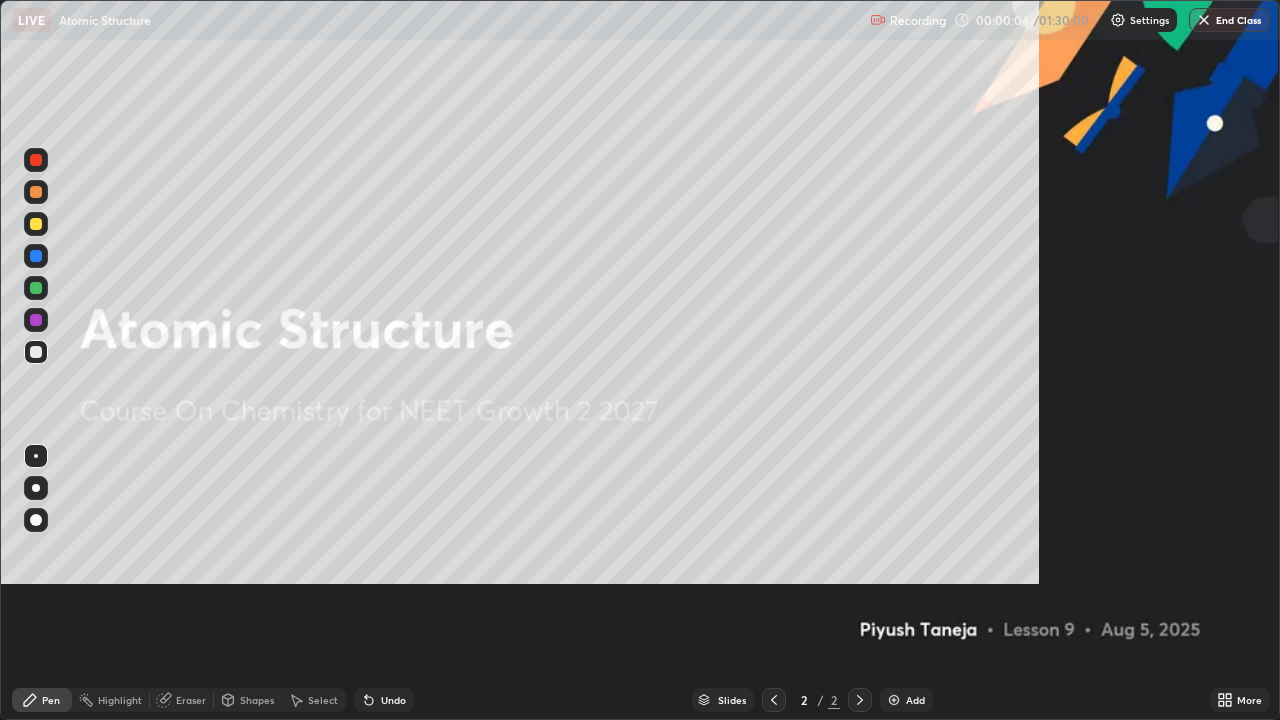 scroll, scrollTop: 99280, scrollLeft: 98720, axis: both 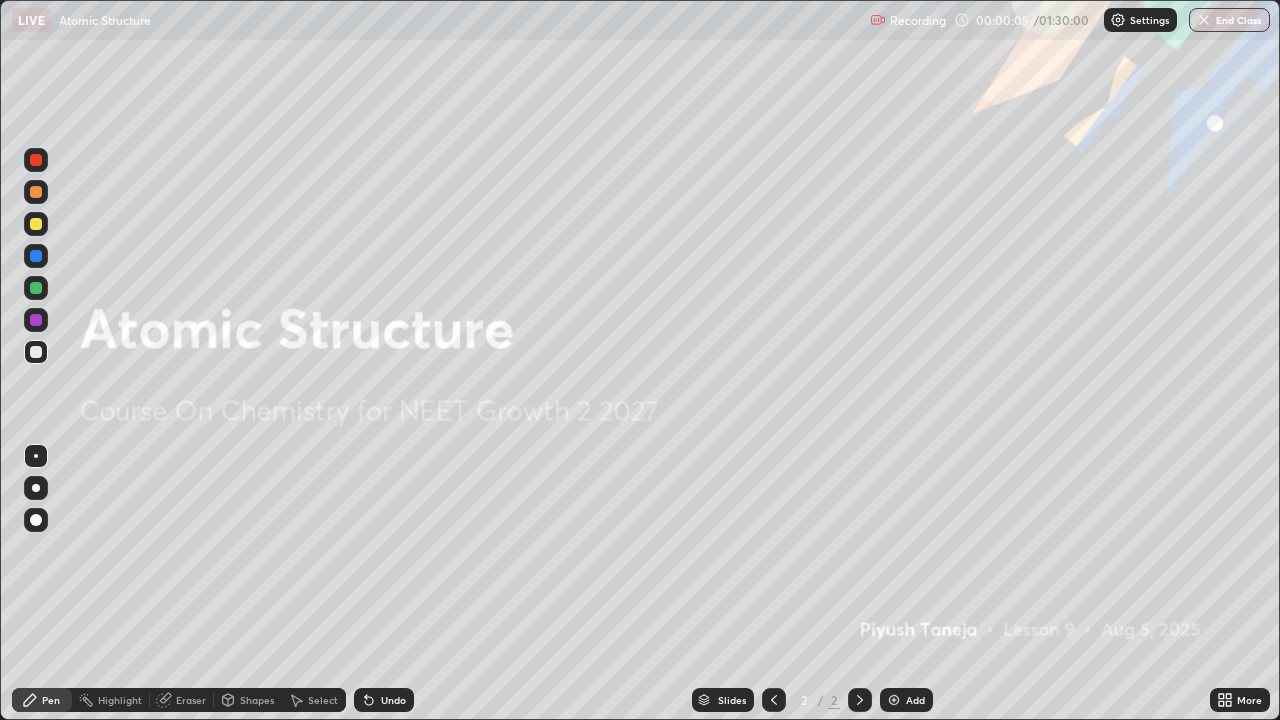 click on "Add" at bounding box center (915, 700) 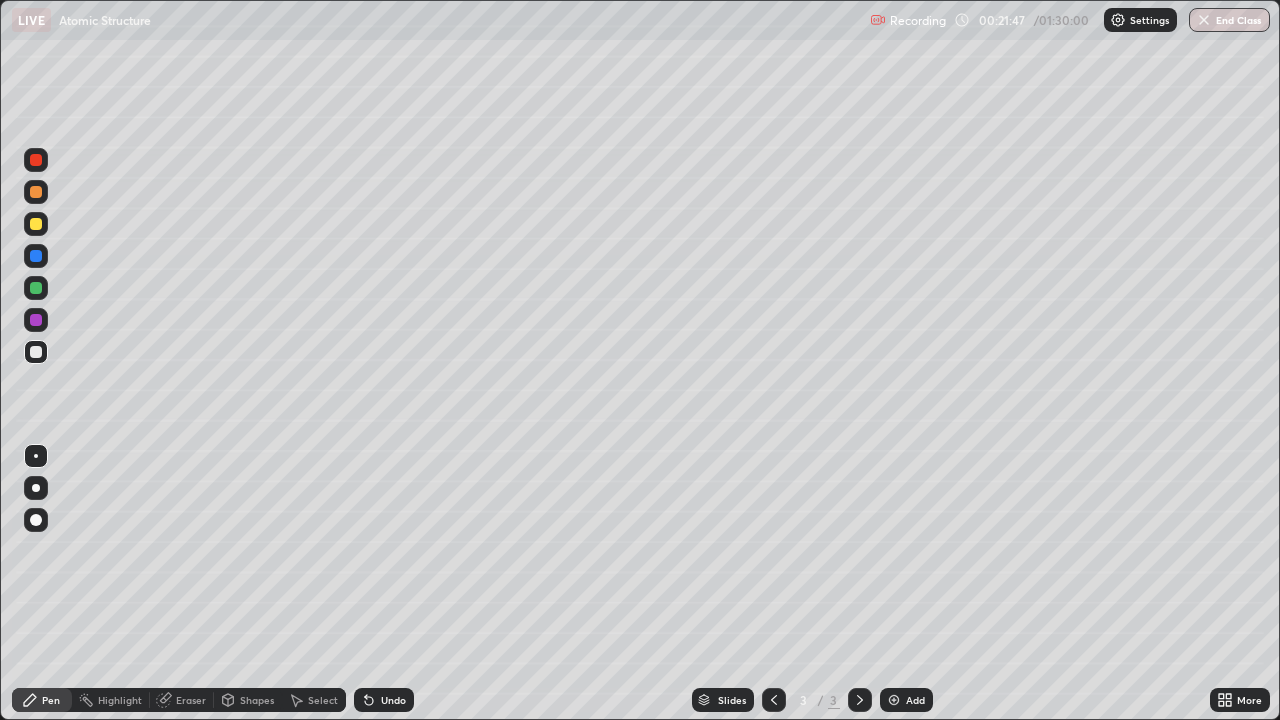 click on "Eraser" at bounding box center [191, 700] 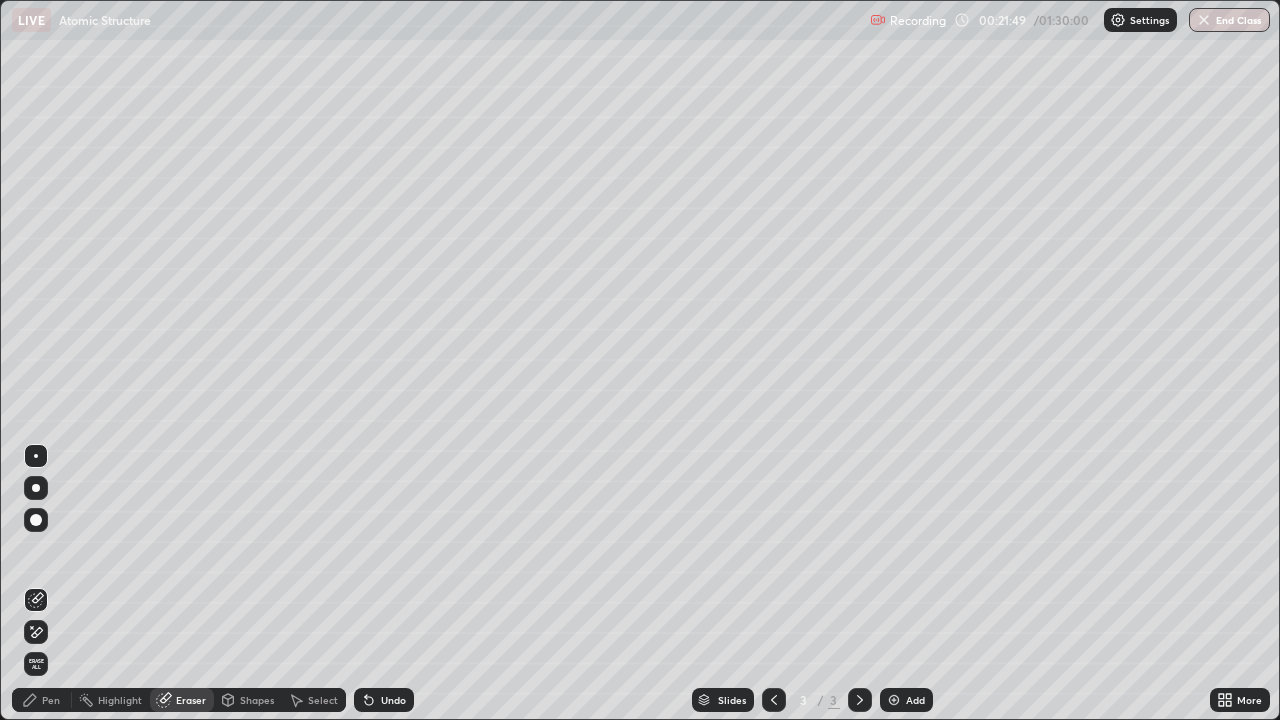 click on "Pen" at bounding box center (42, 700) 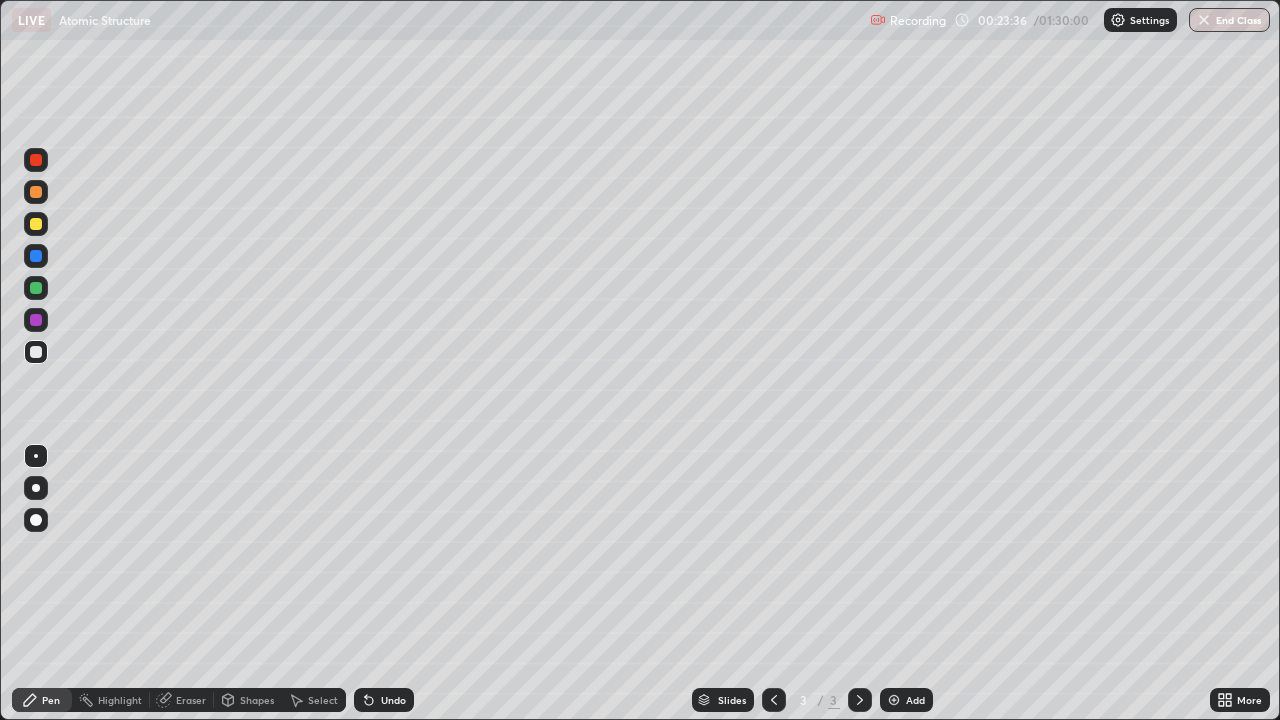 click at bounding box center [894, 700] 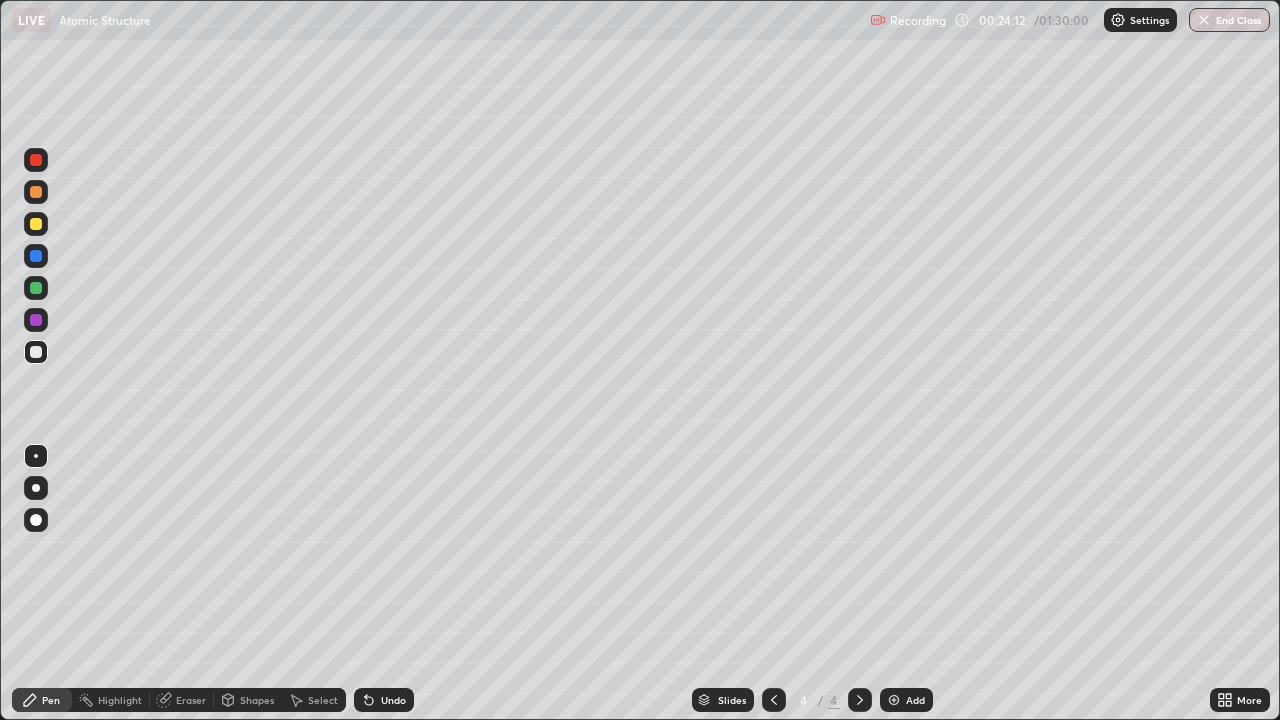 click on "Shapes" at bounding box center (248, 700) 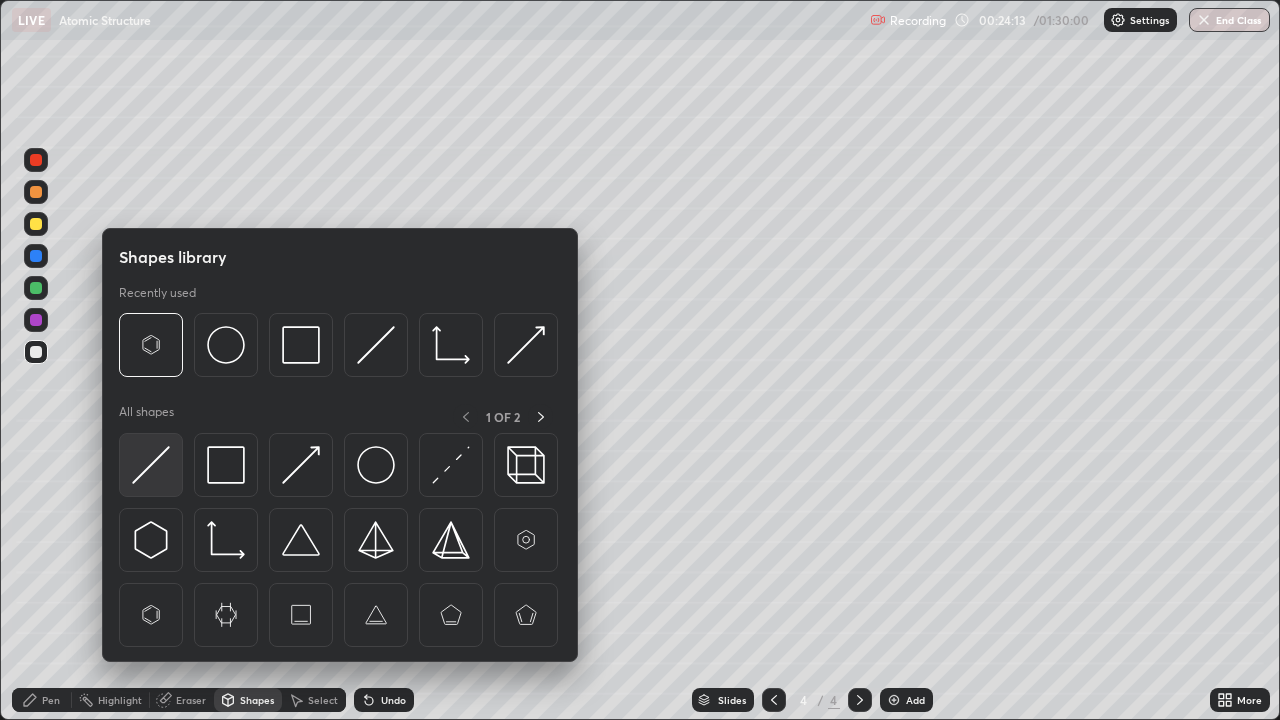 click at bounding box center (151, 465) 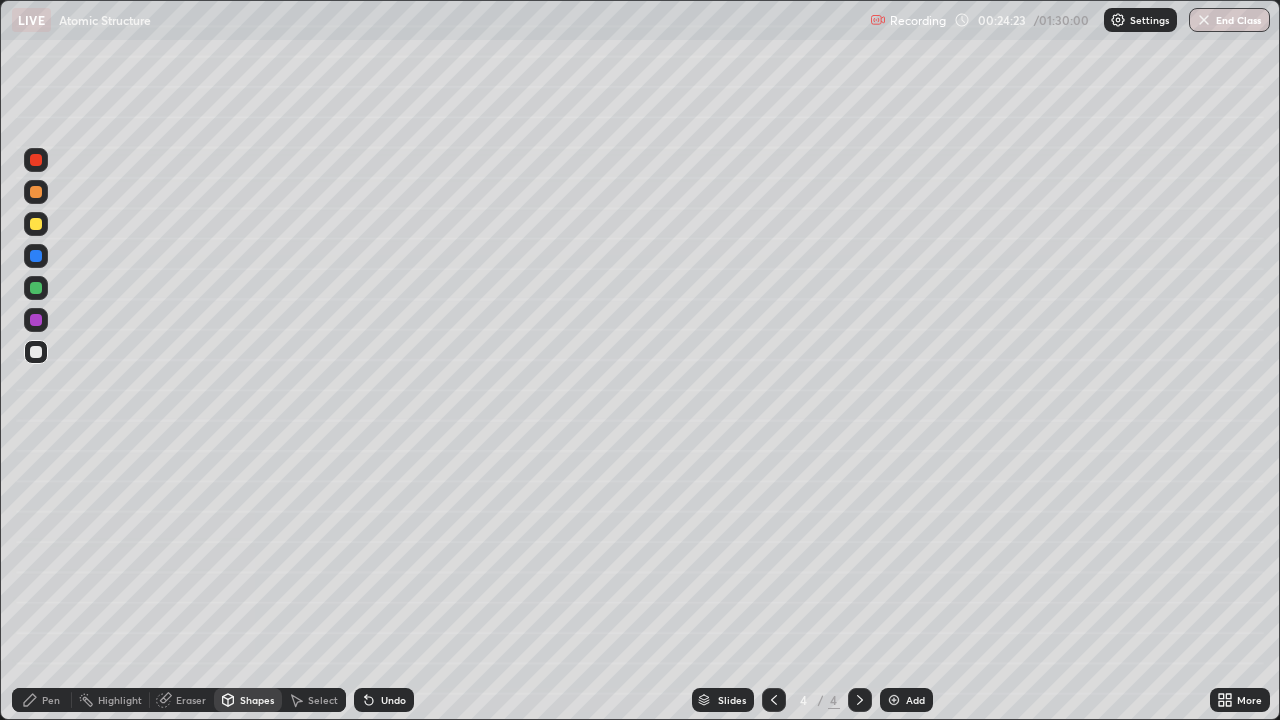 click on "Pen" at bounding box center (51, 700) 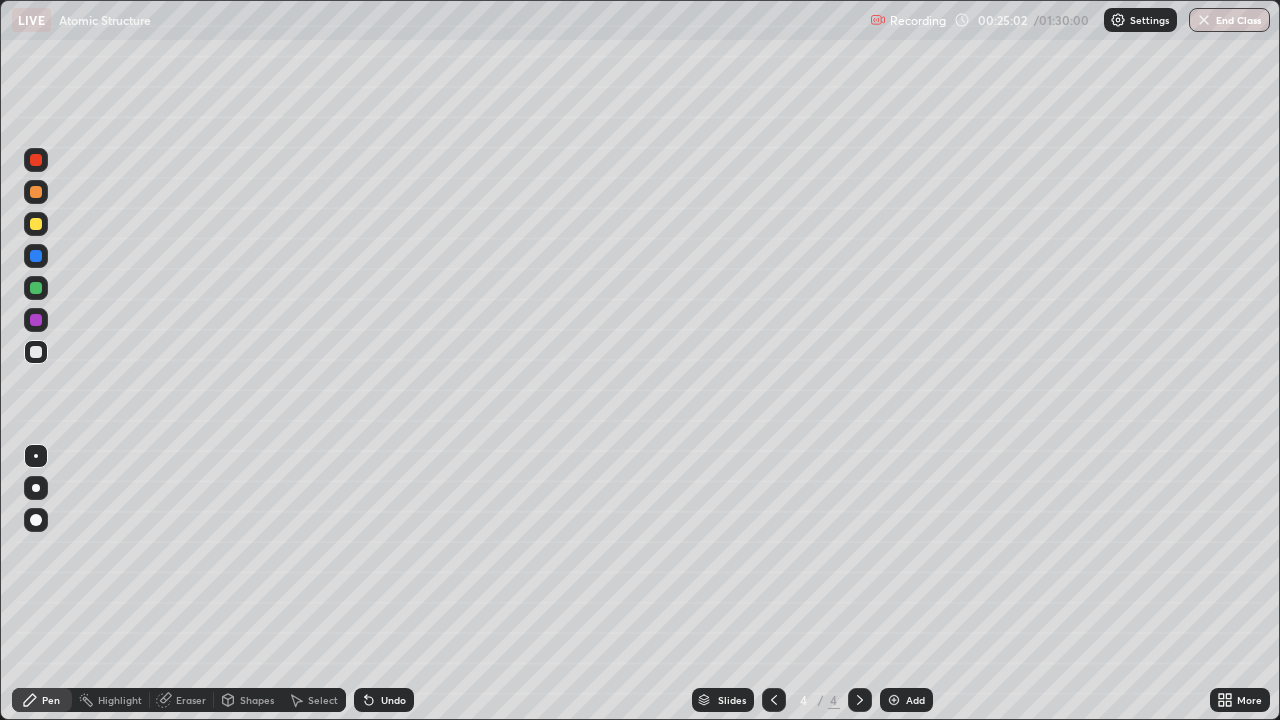 click 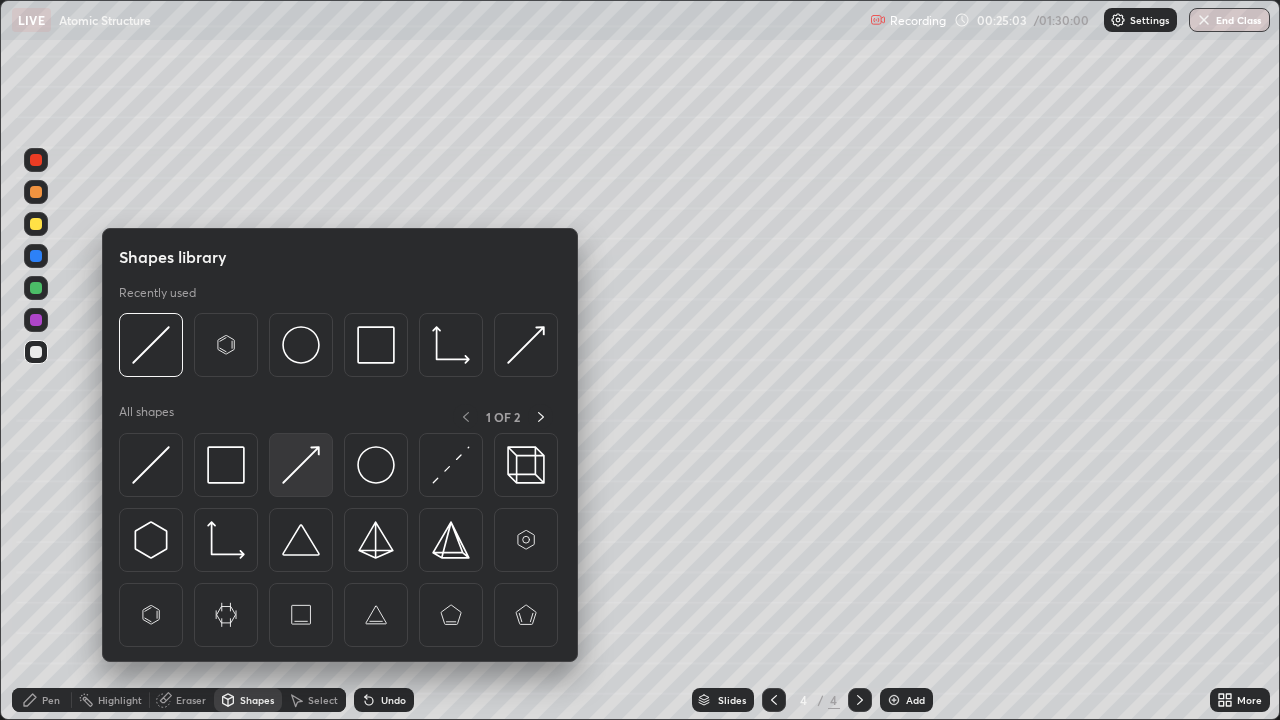 click at bounding box center (301, 465) 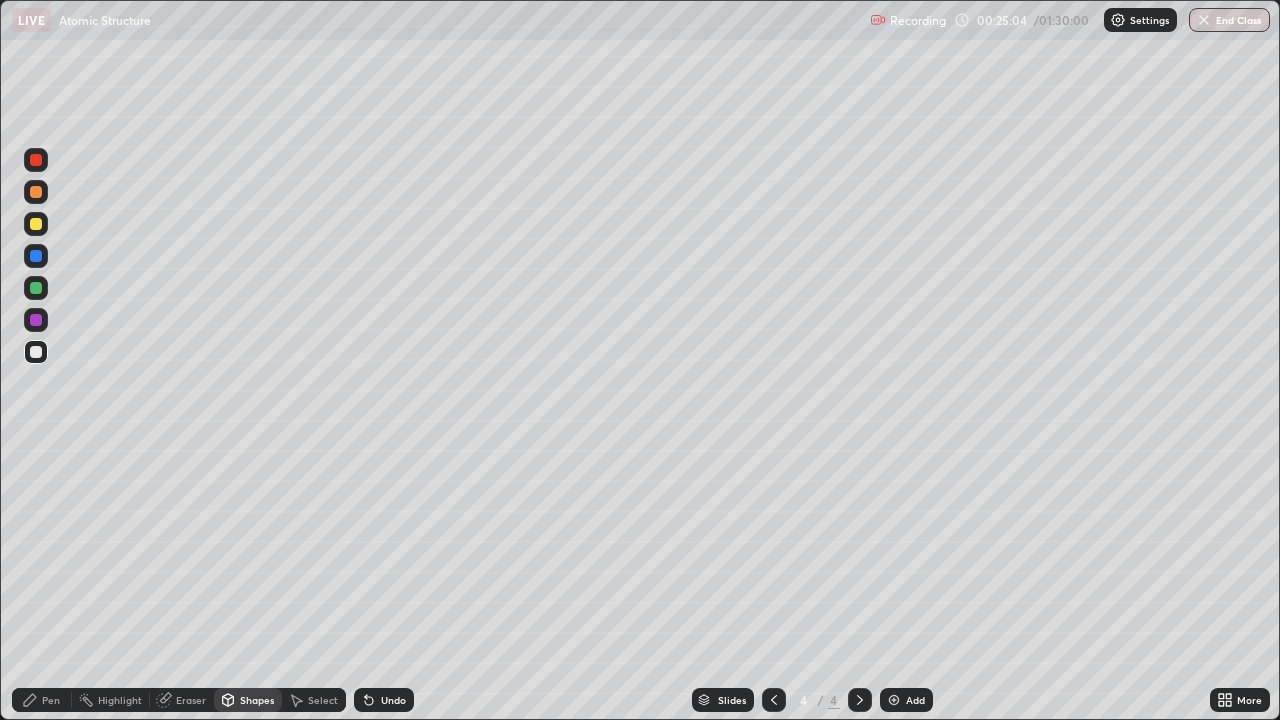 click at bounding box center [36, 224] 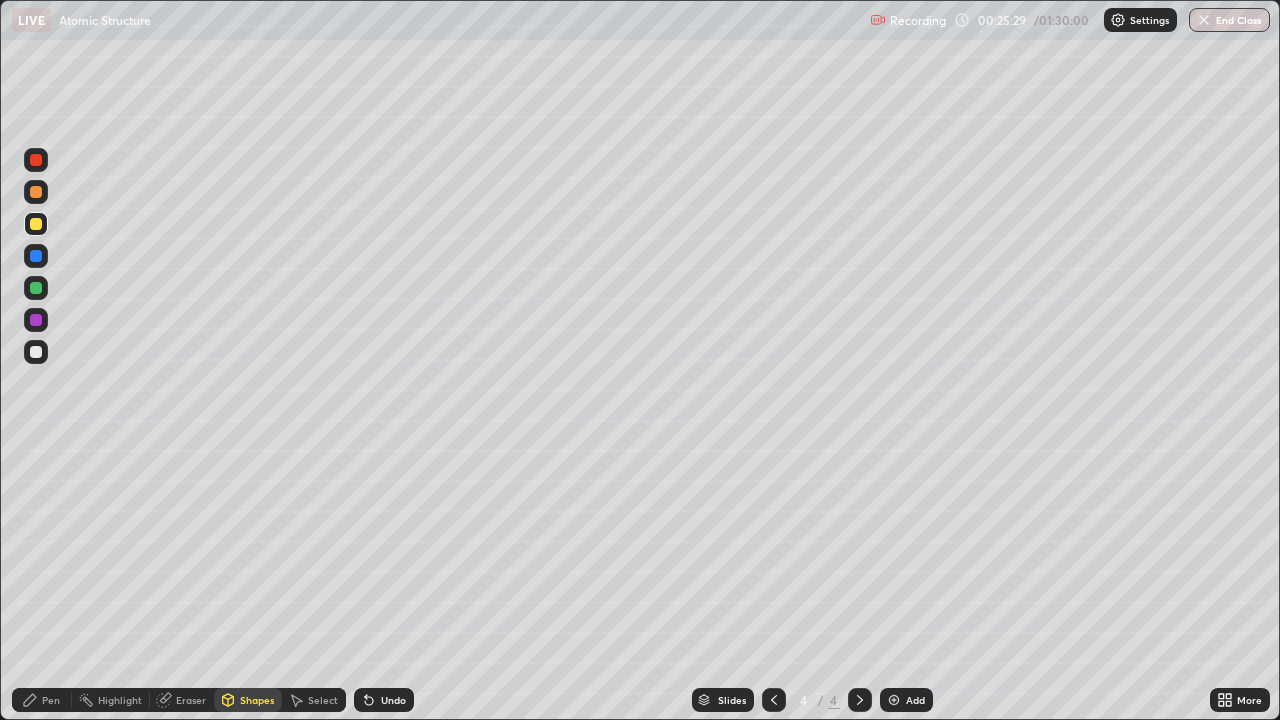 click at bounding box center (36, 288) 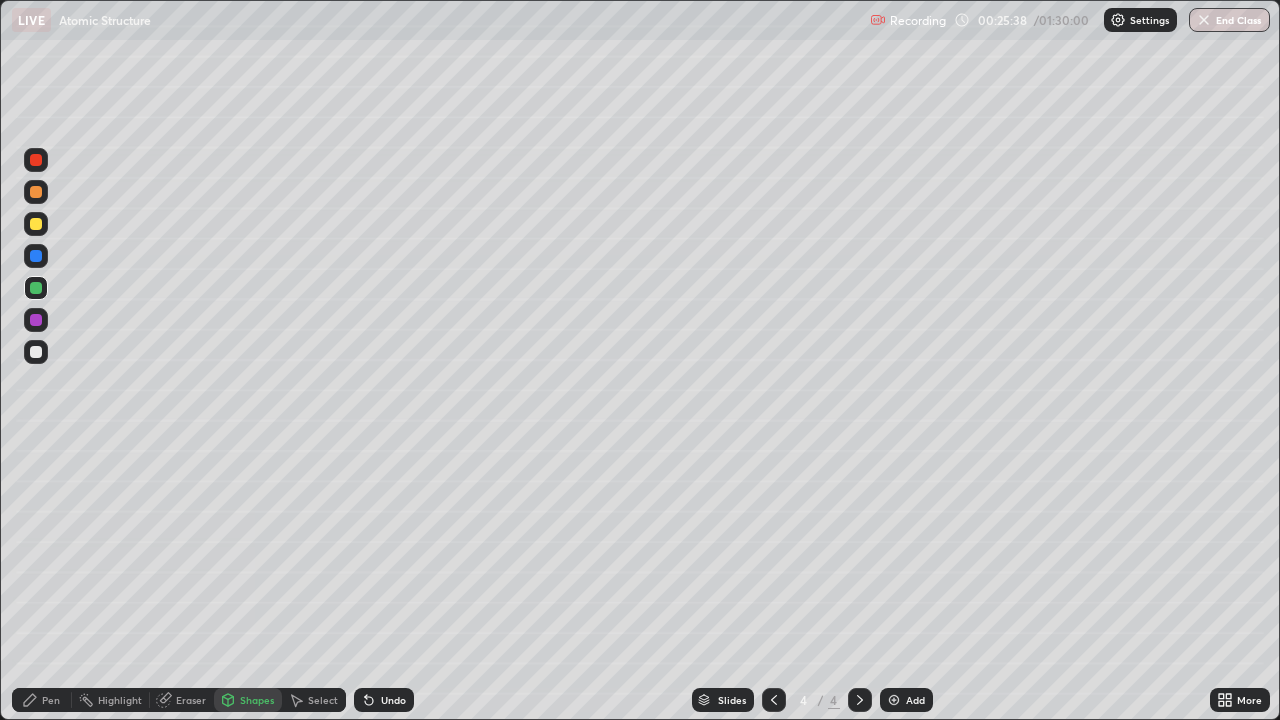 click on "Pen" at bounding box center (51, 700) 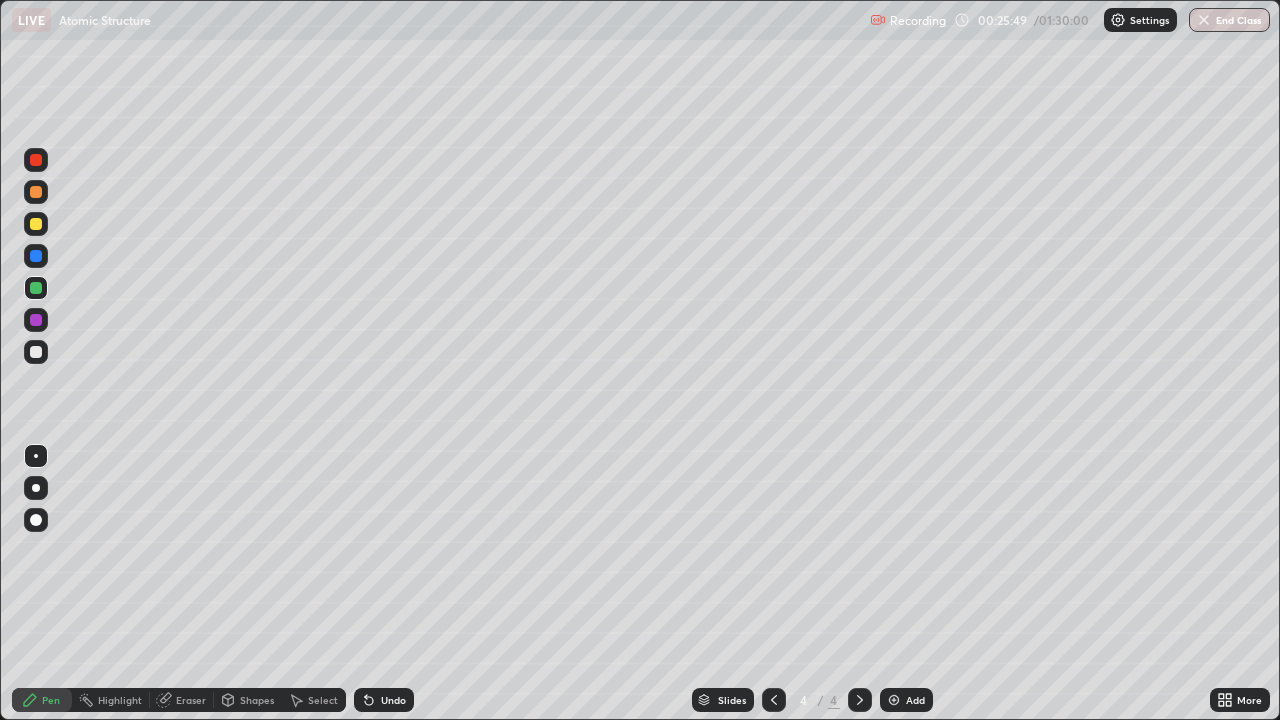 click at bounding box center (36, 224) 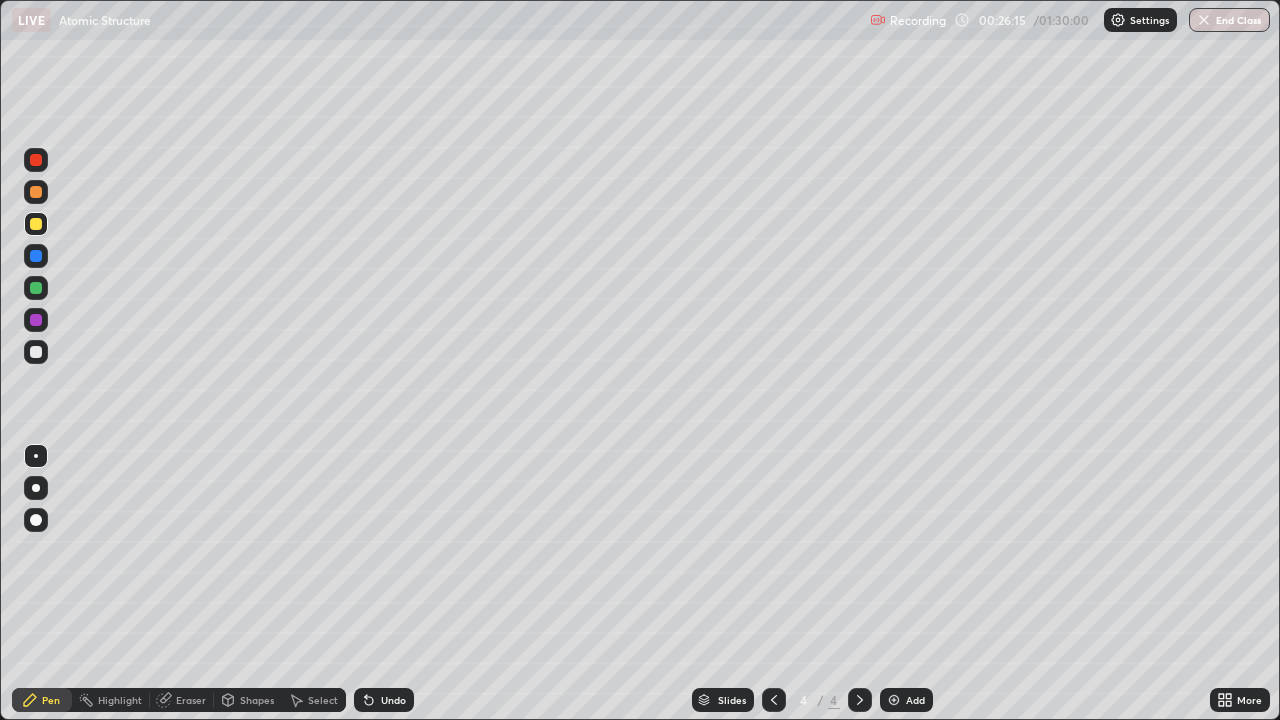 click at bounding box center [36, 352] 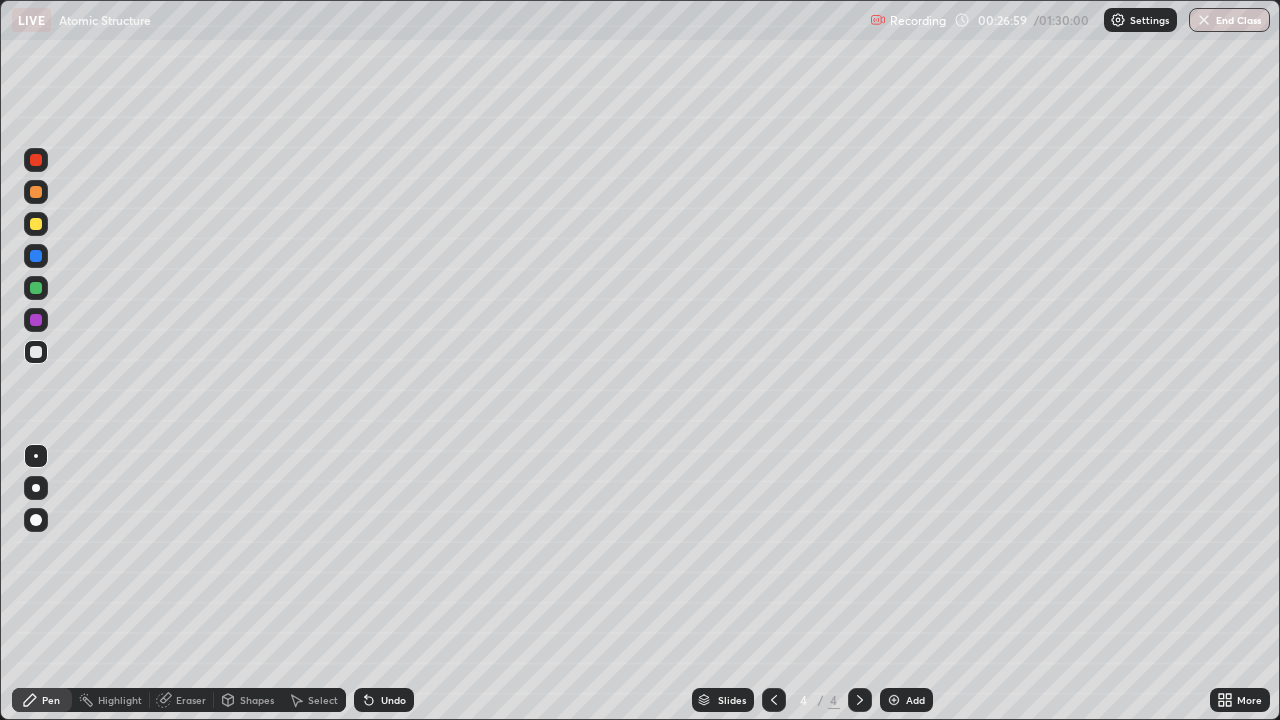 click on "Undo" at bounding box center (384, 700) 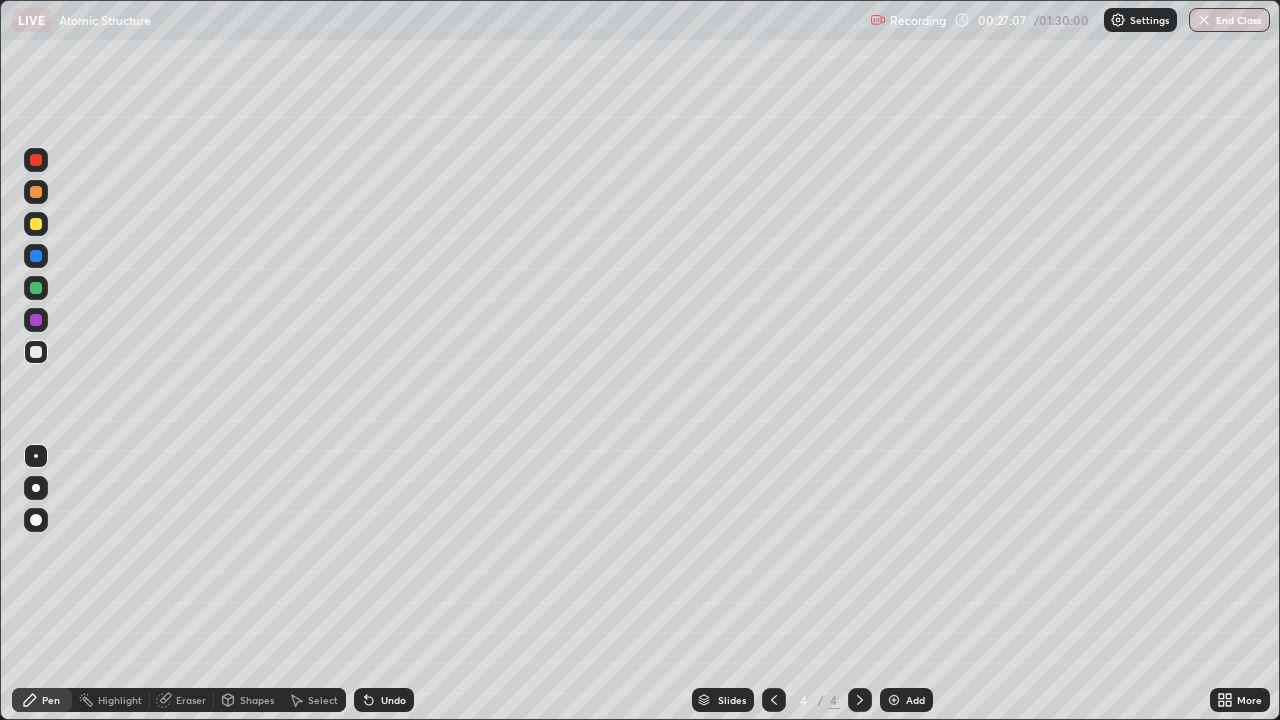 click on "Undo" at bounding box center [393, 700] 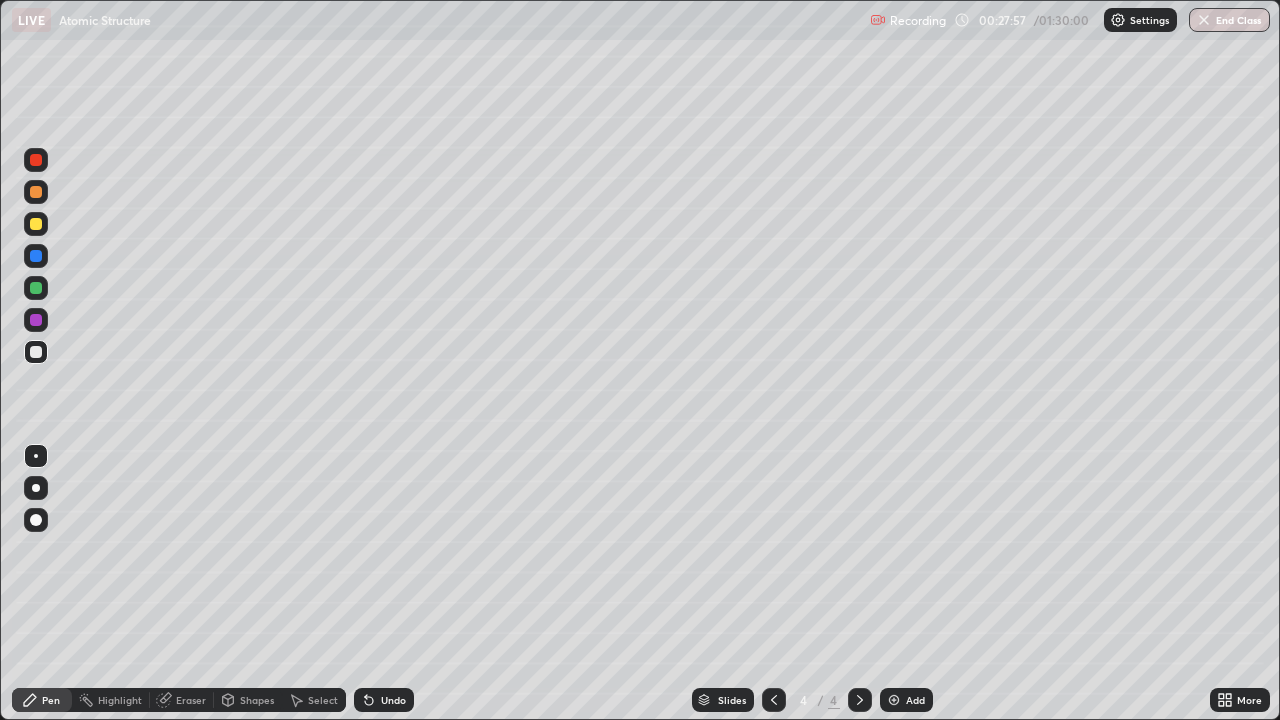 click on "Shapes" at bounding box center [257, 700] 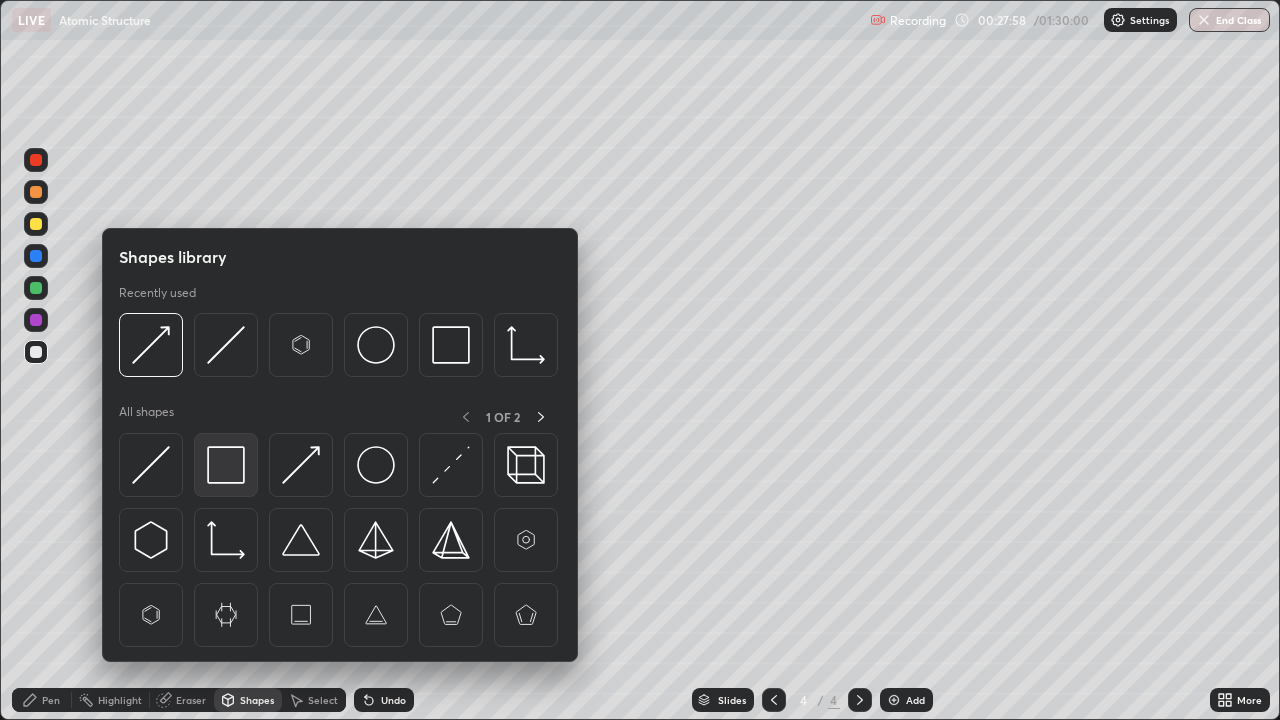 click at bounding box center [226, 465] 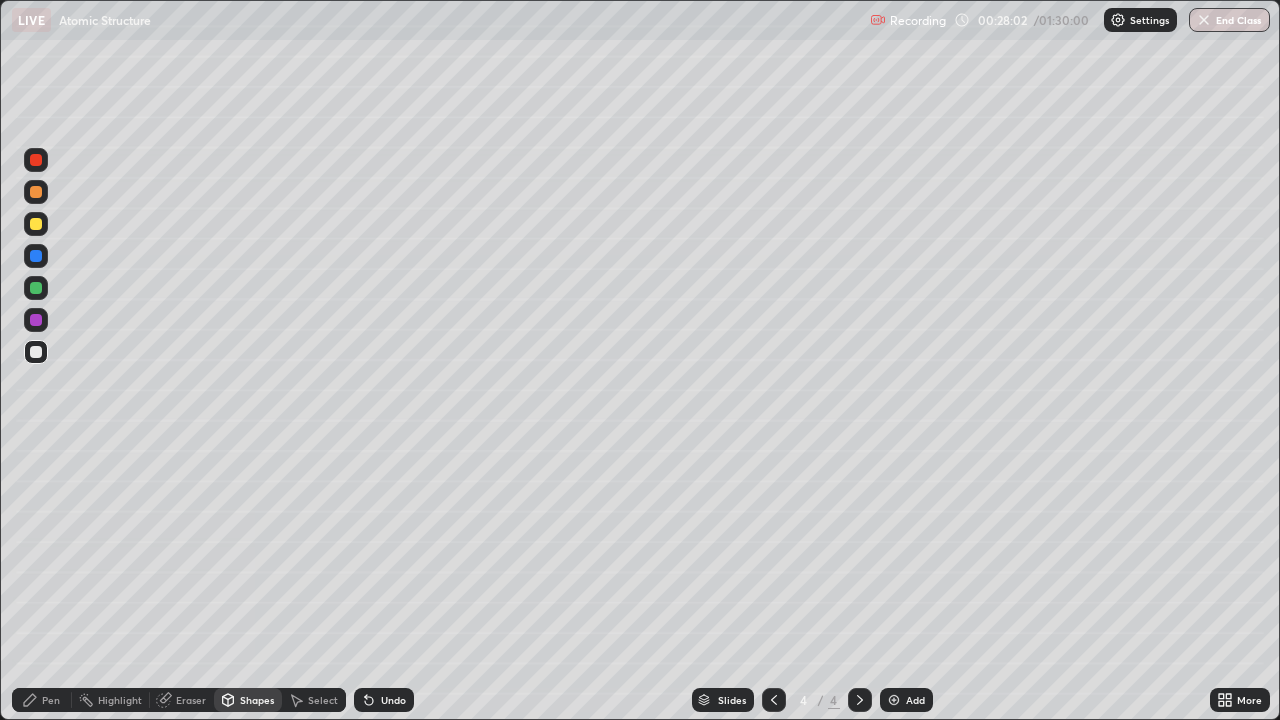 click on "Pen" at bounding box center (51, 700) 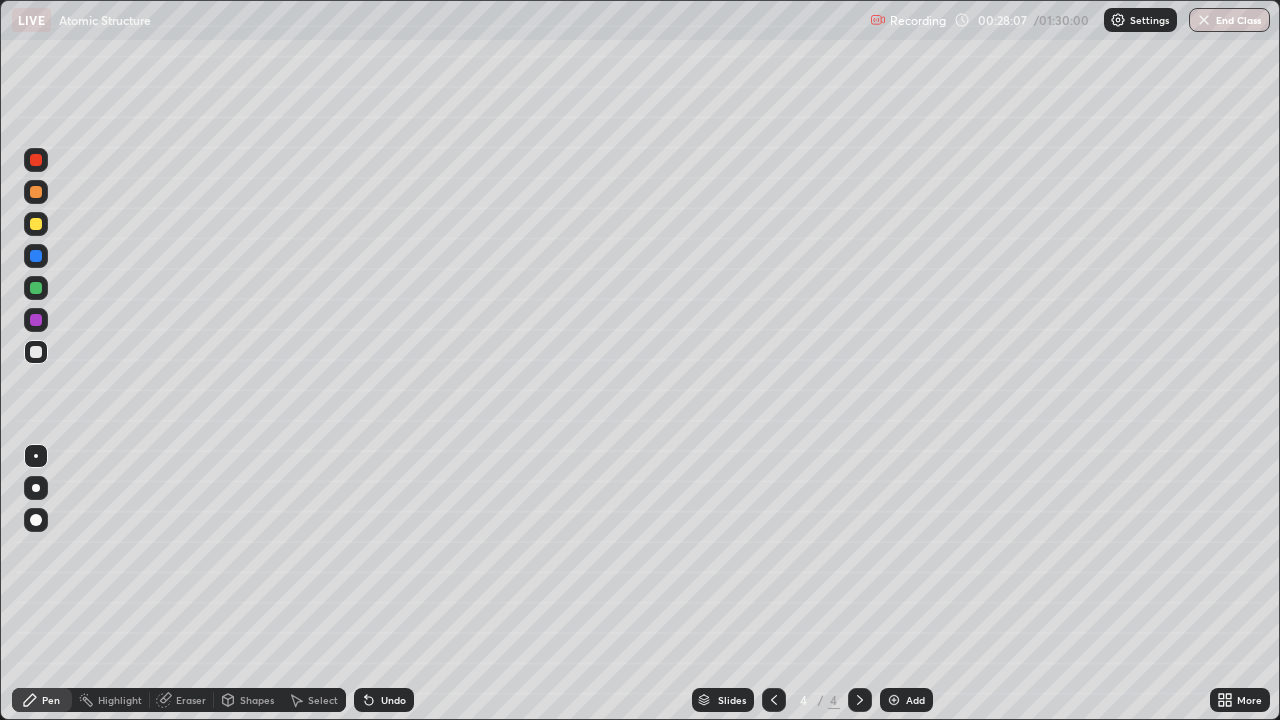 click on "Add" at bounding box center [915, 700] 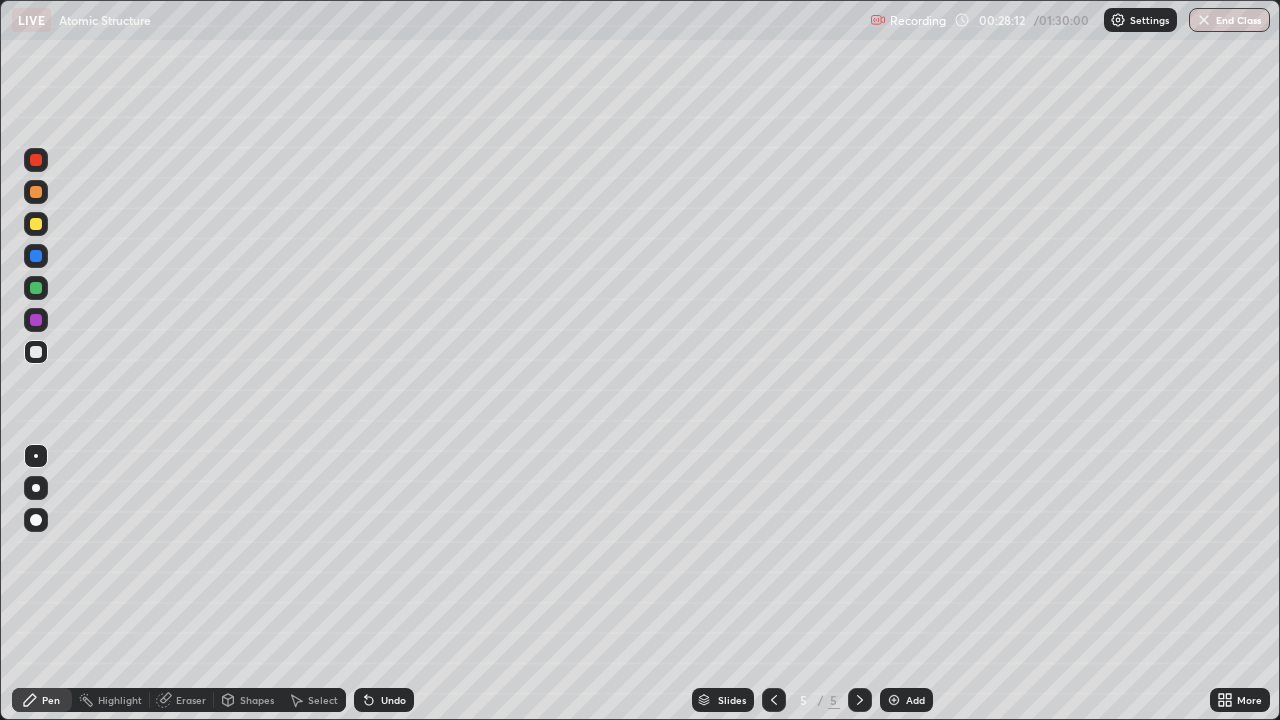 click 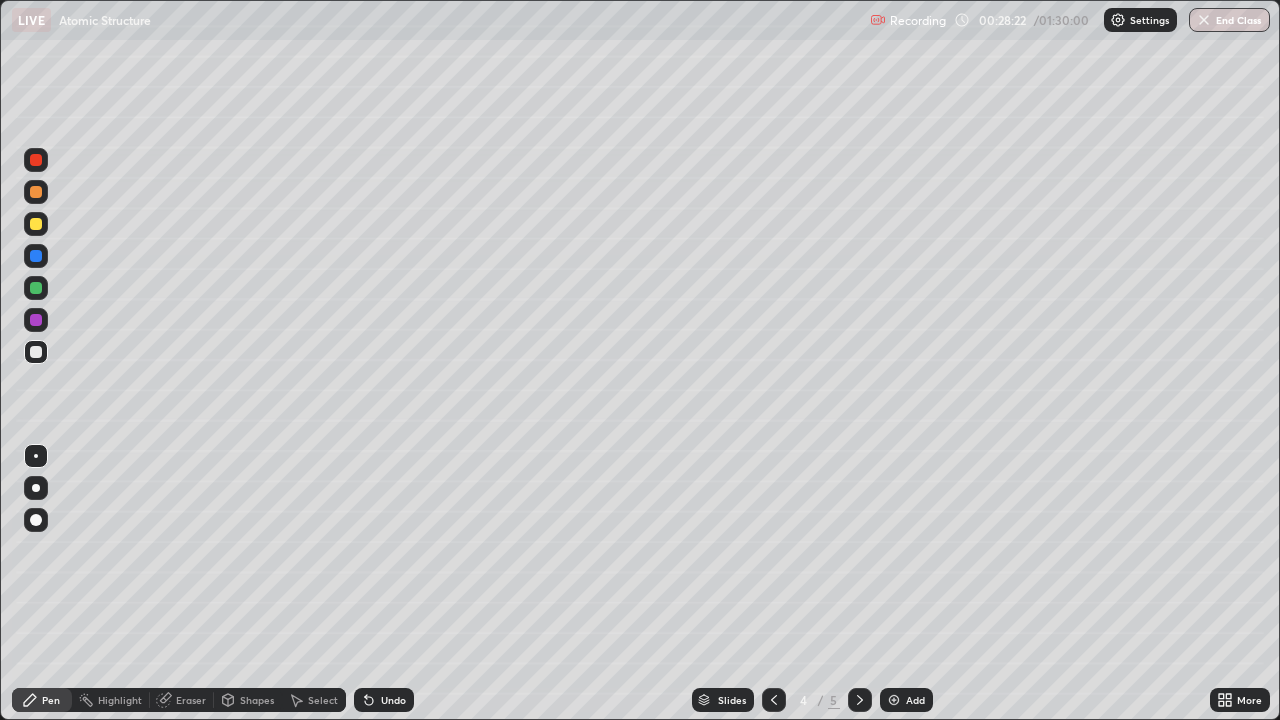 click 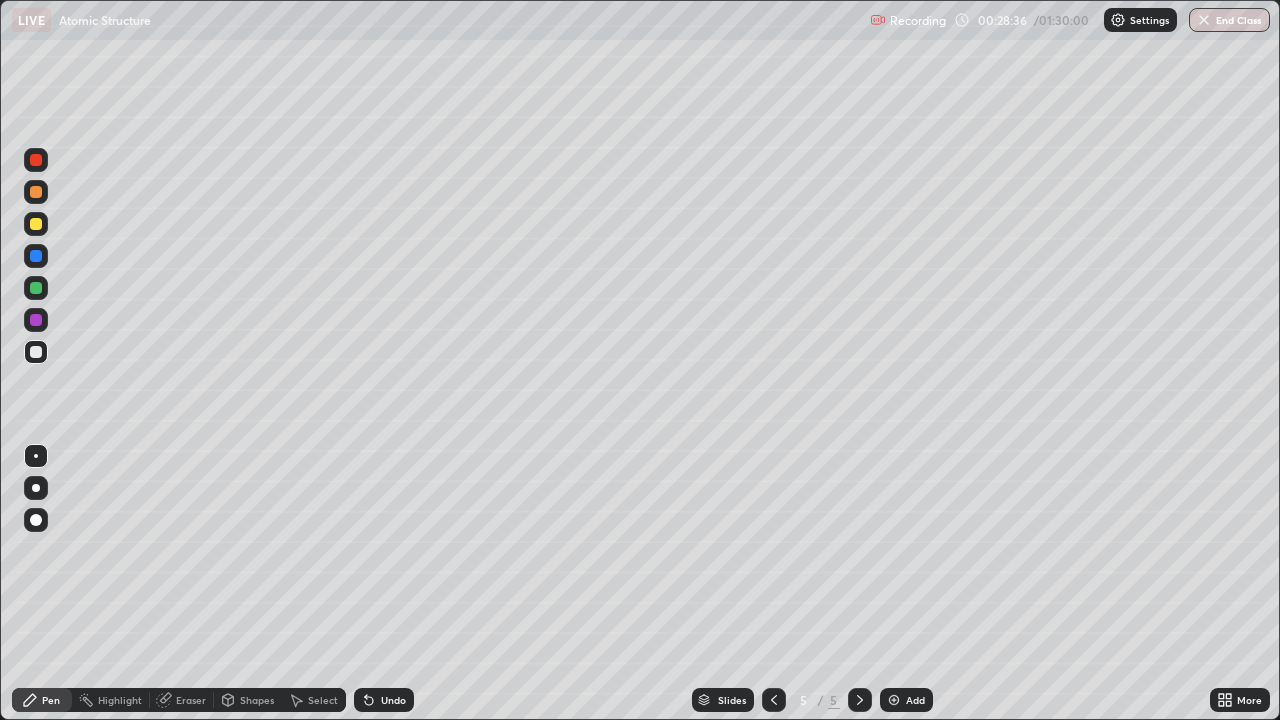 click on "Shapes" at bounding box center [257, 700] 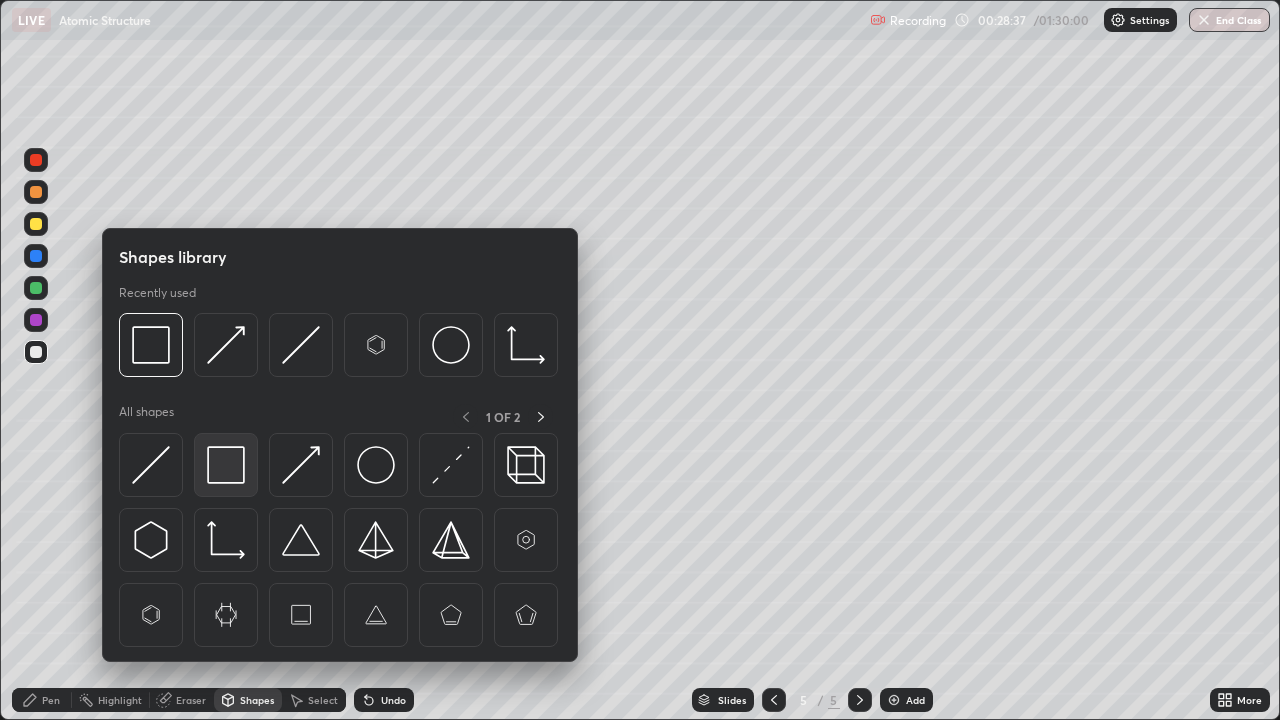 click at bounding box center (226, 465) 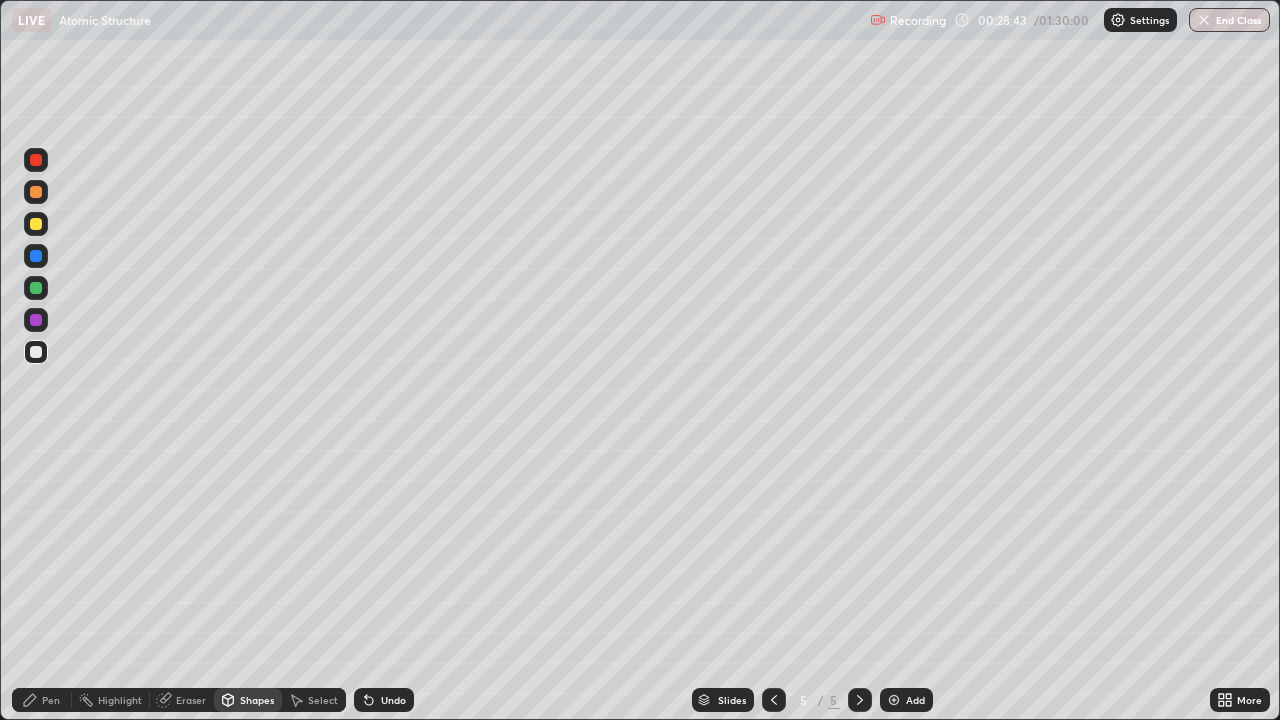 click on "Pen" at bounding box center (51, 700) 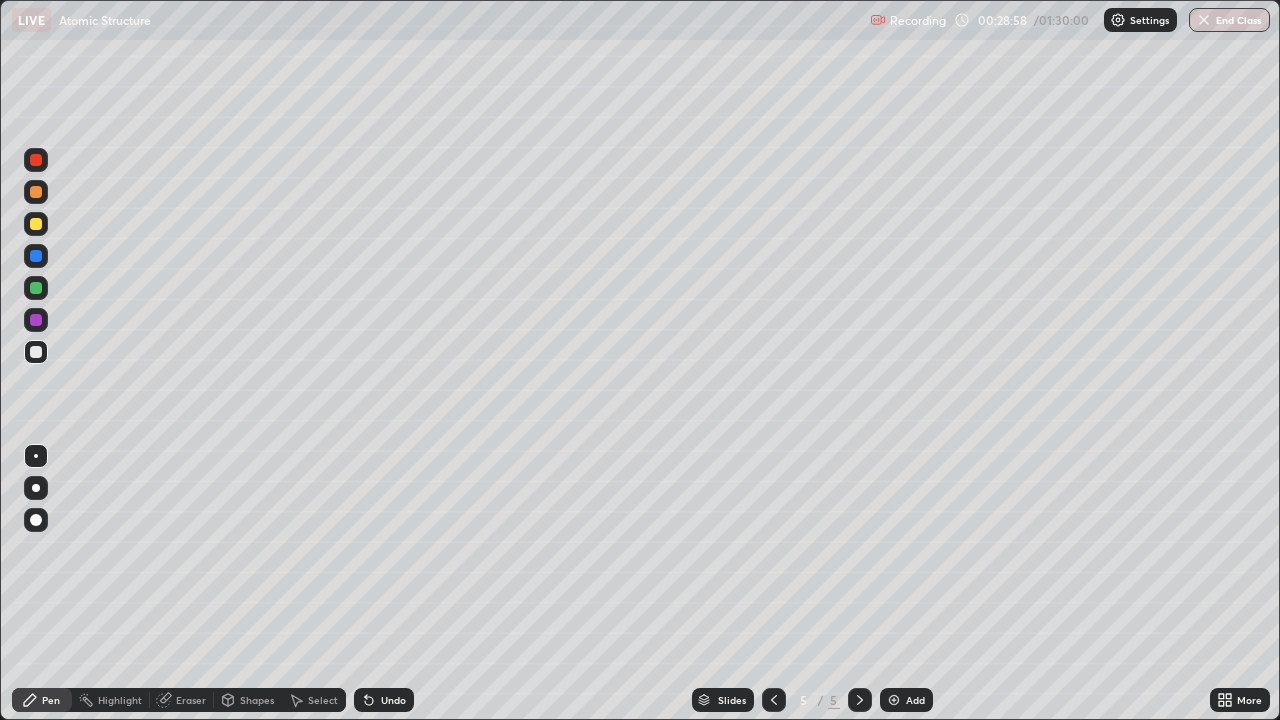 click at bounding box center [36, 352] 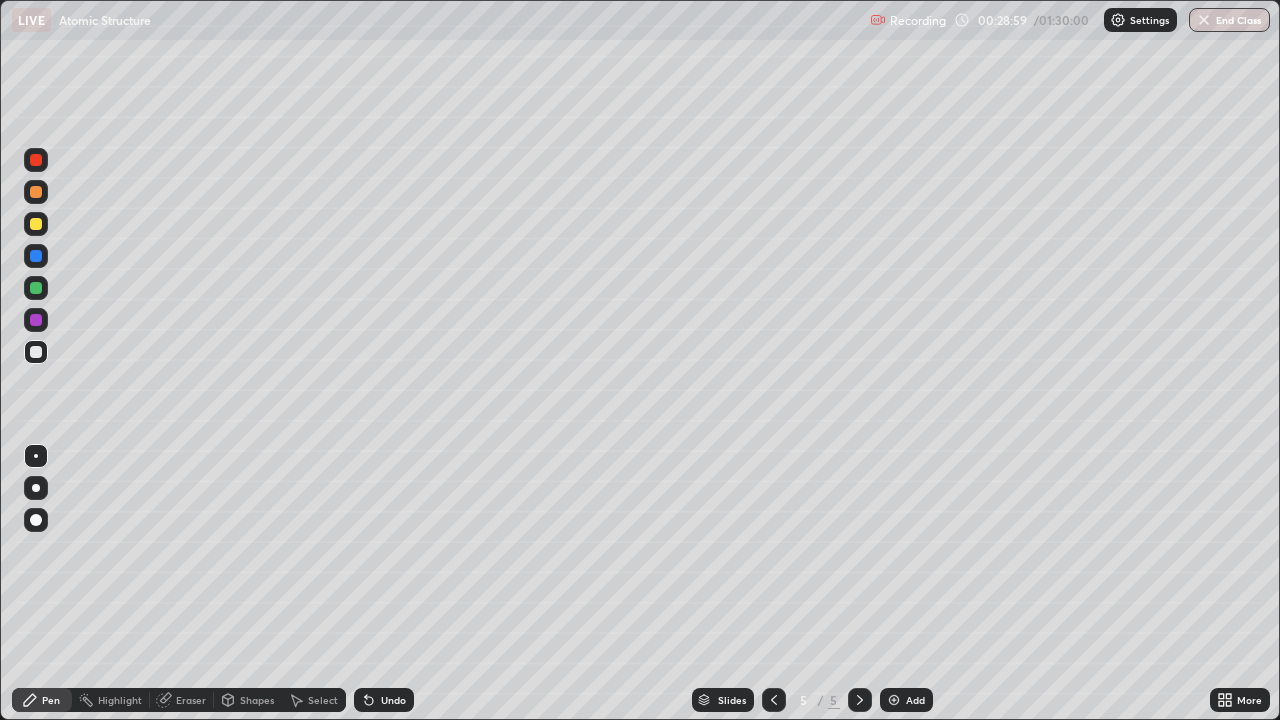 click 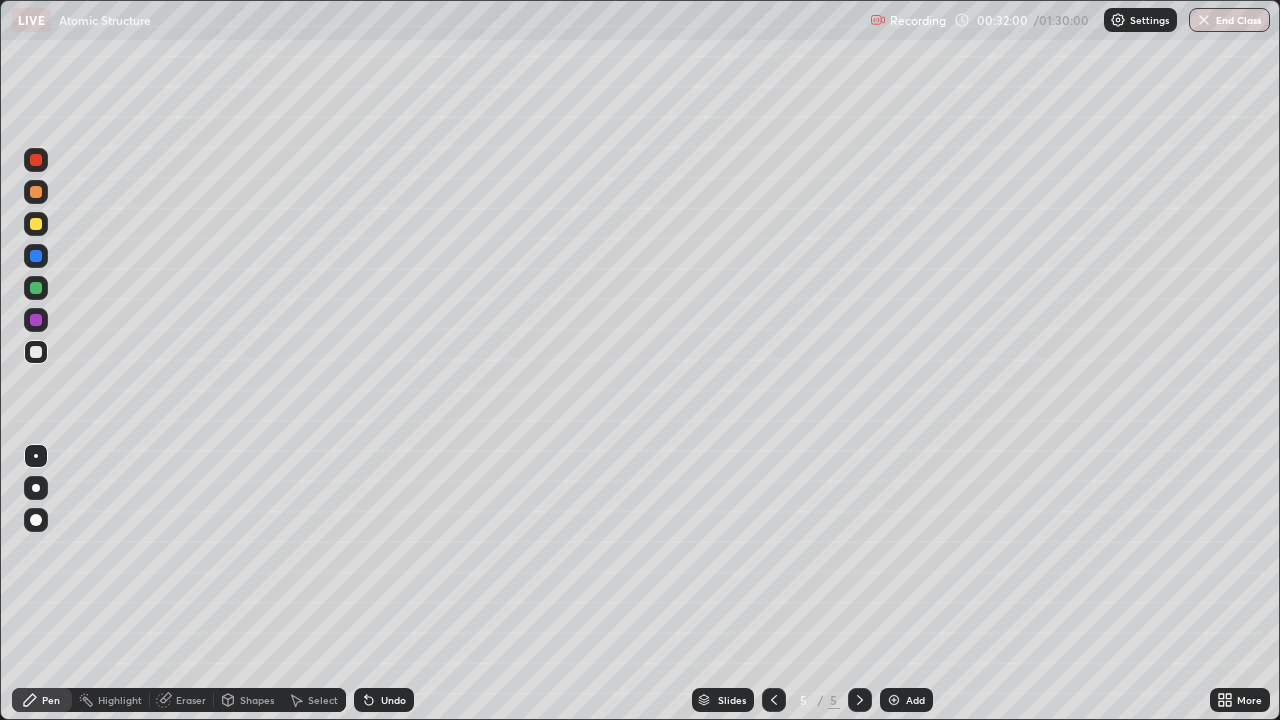 click on "Shapes" at bounding box center (257, 700) 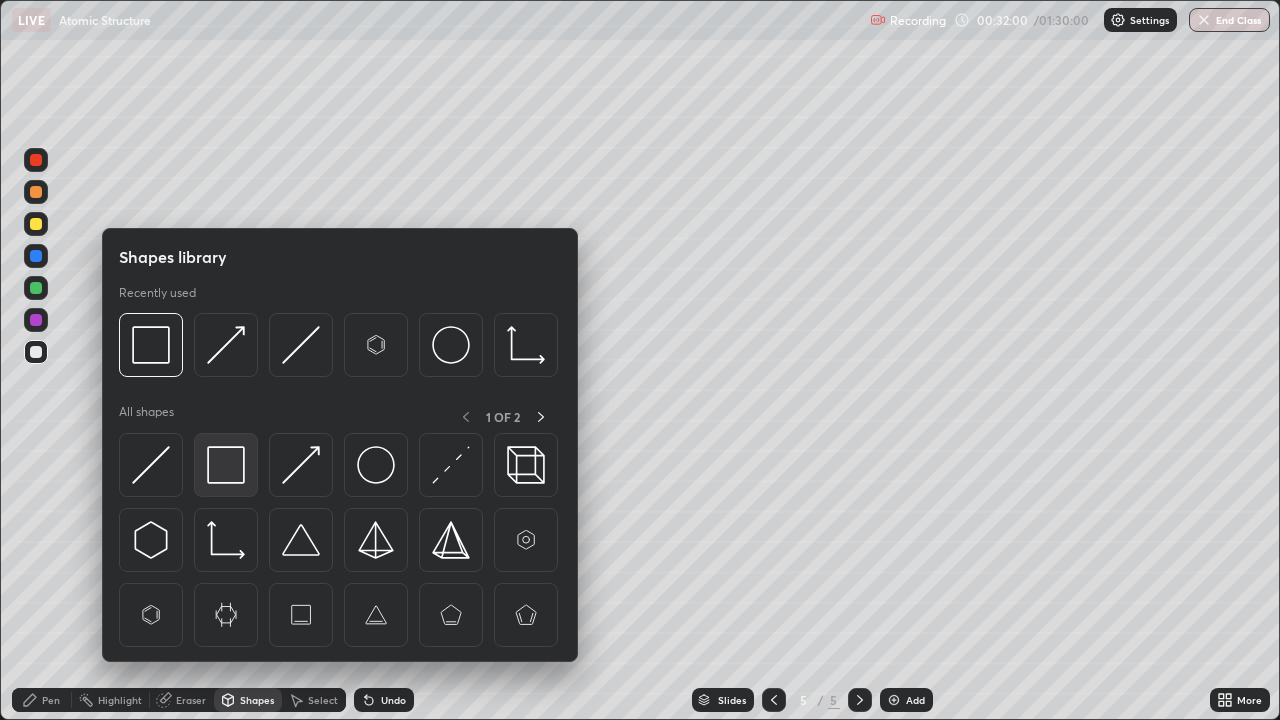 click at bounding box center (226, 465) 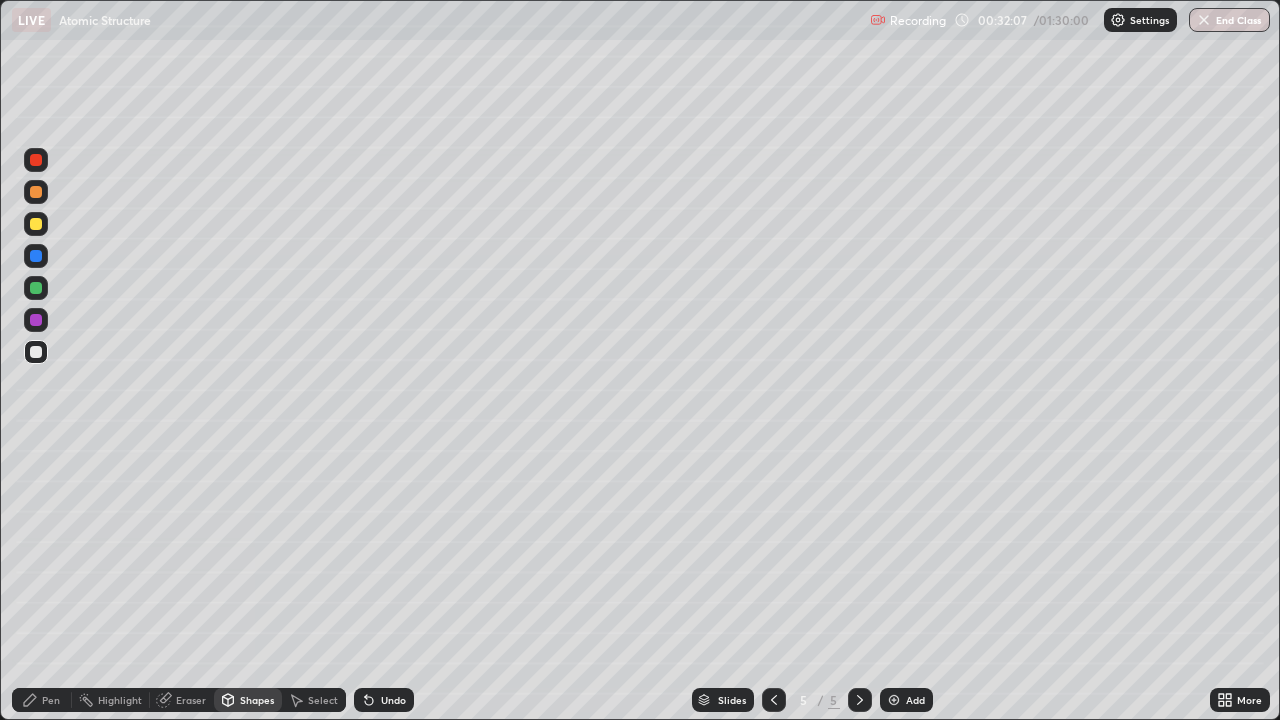 click 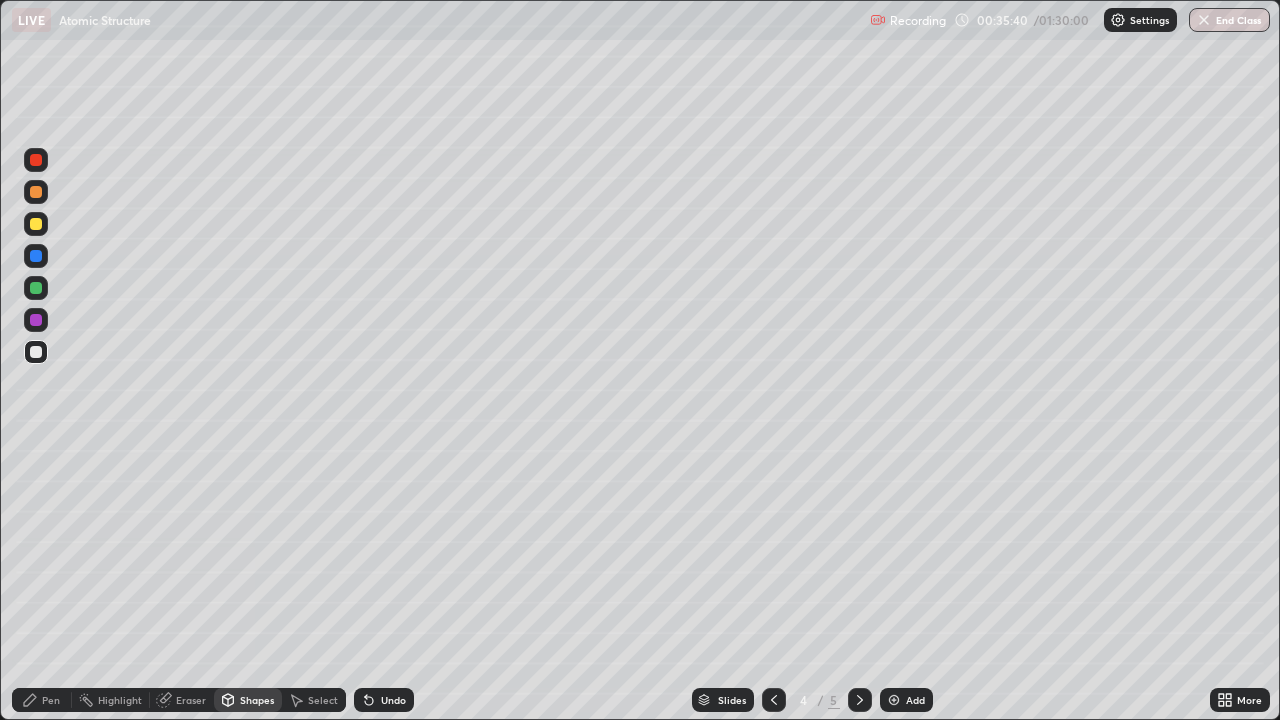 click 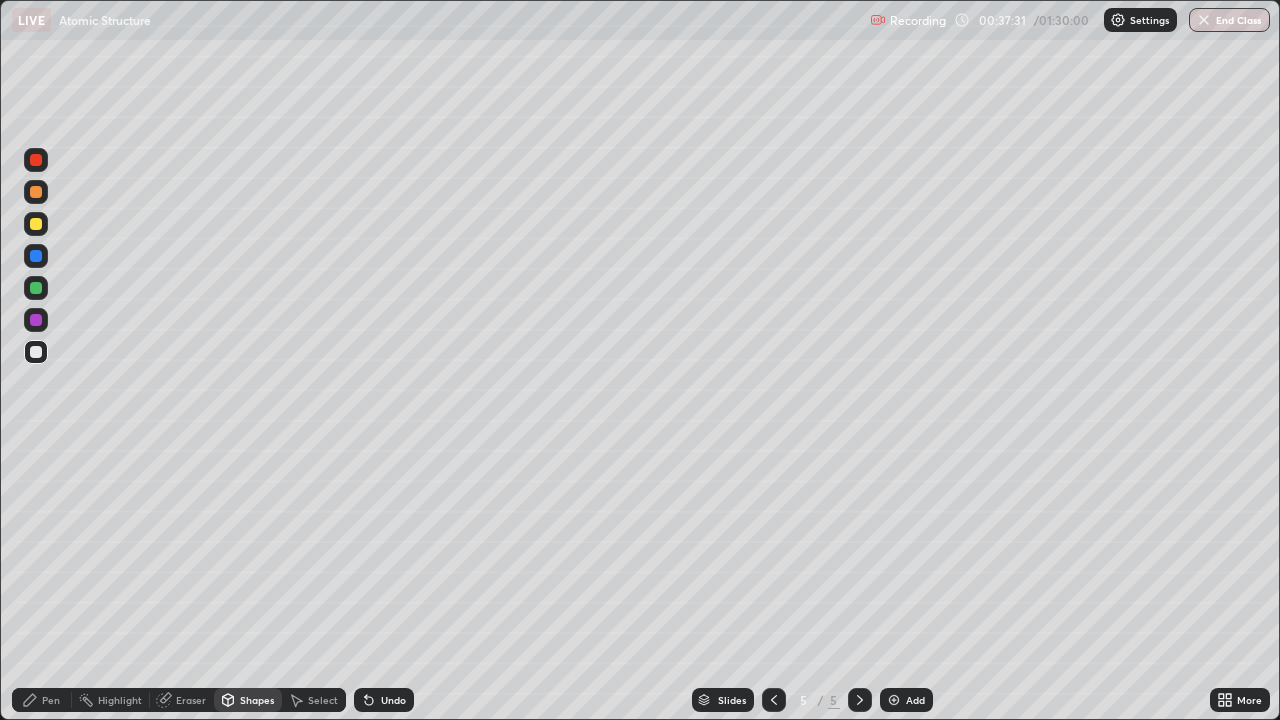 click 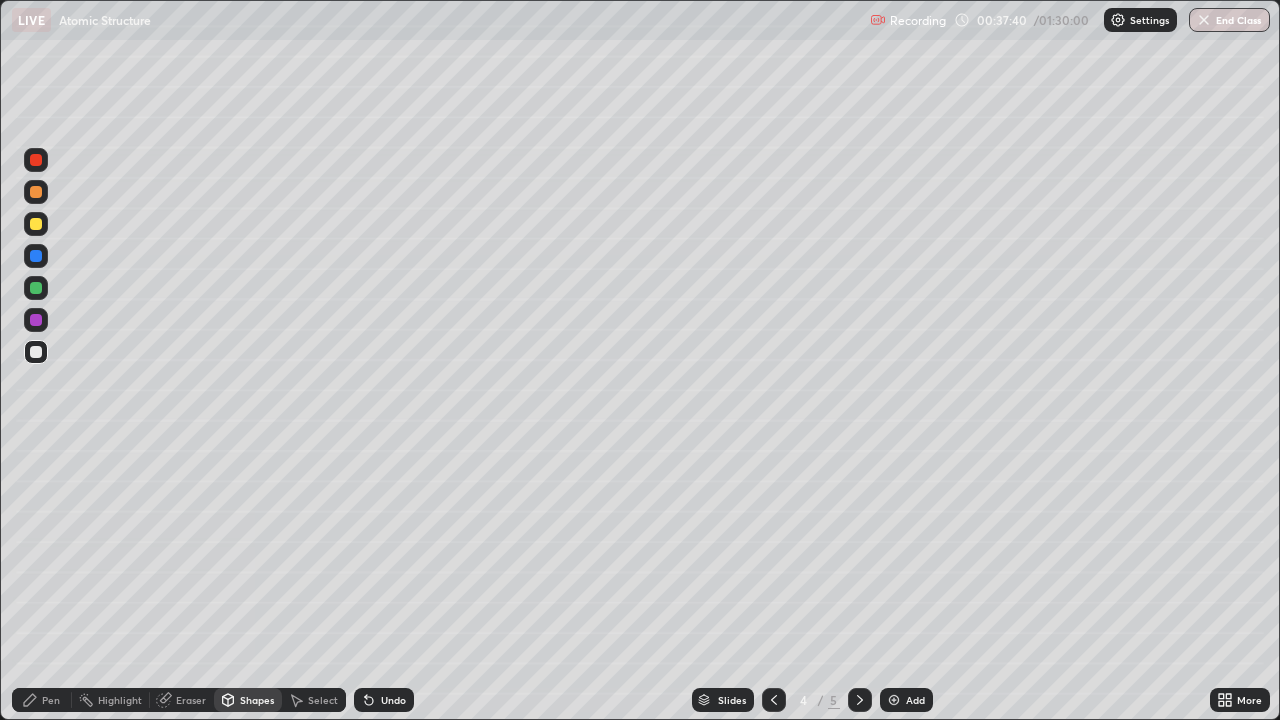 click on "Undo" at bounding box center [393, 700] 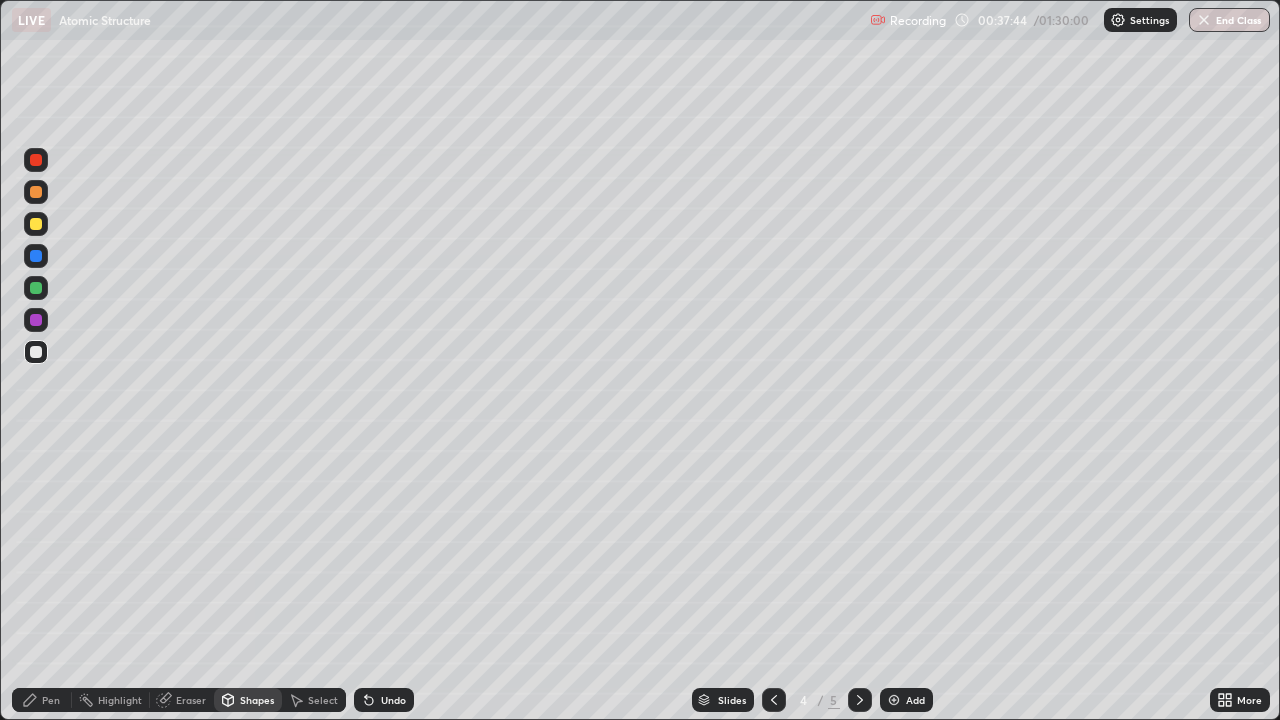click on "Pen" at bounding box center [51, 700] 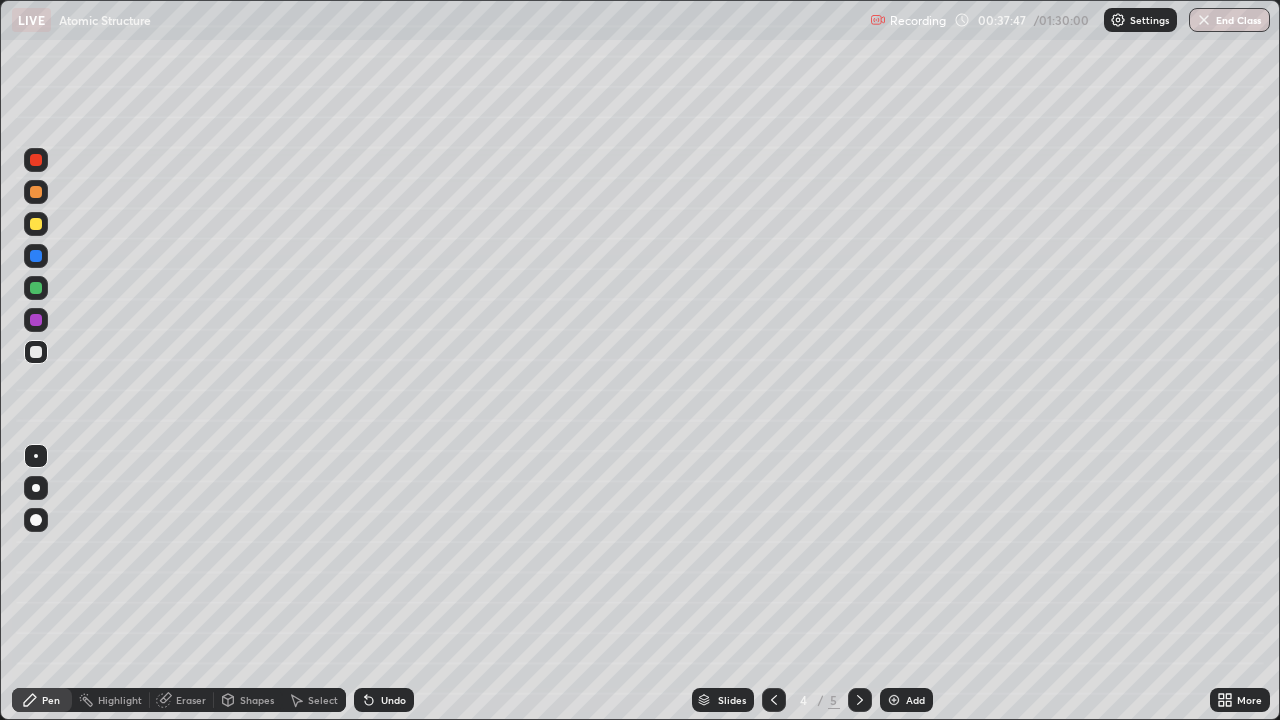 click 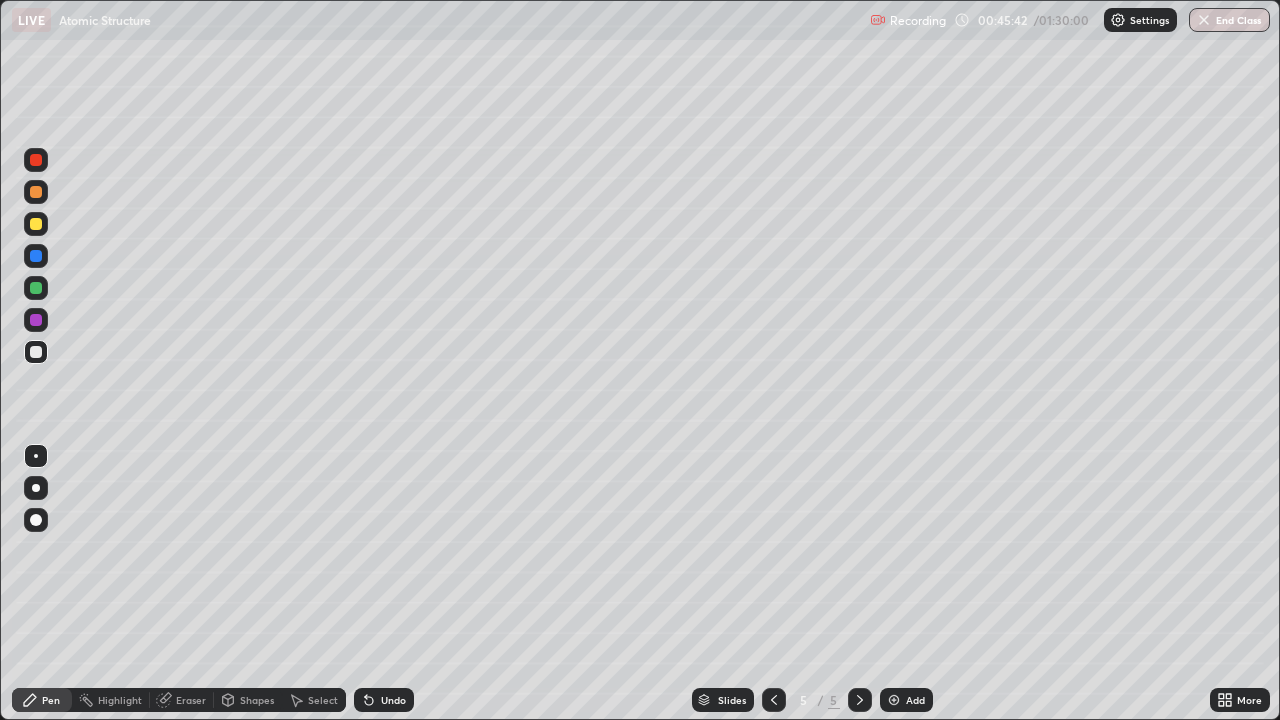click on "Add" at bounding box center (915, 700) 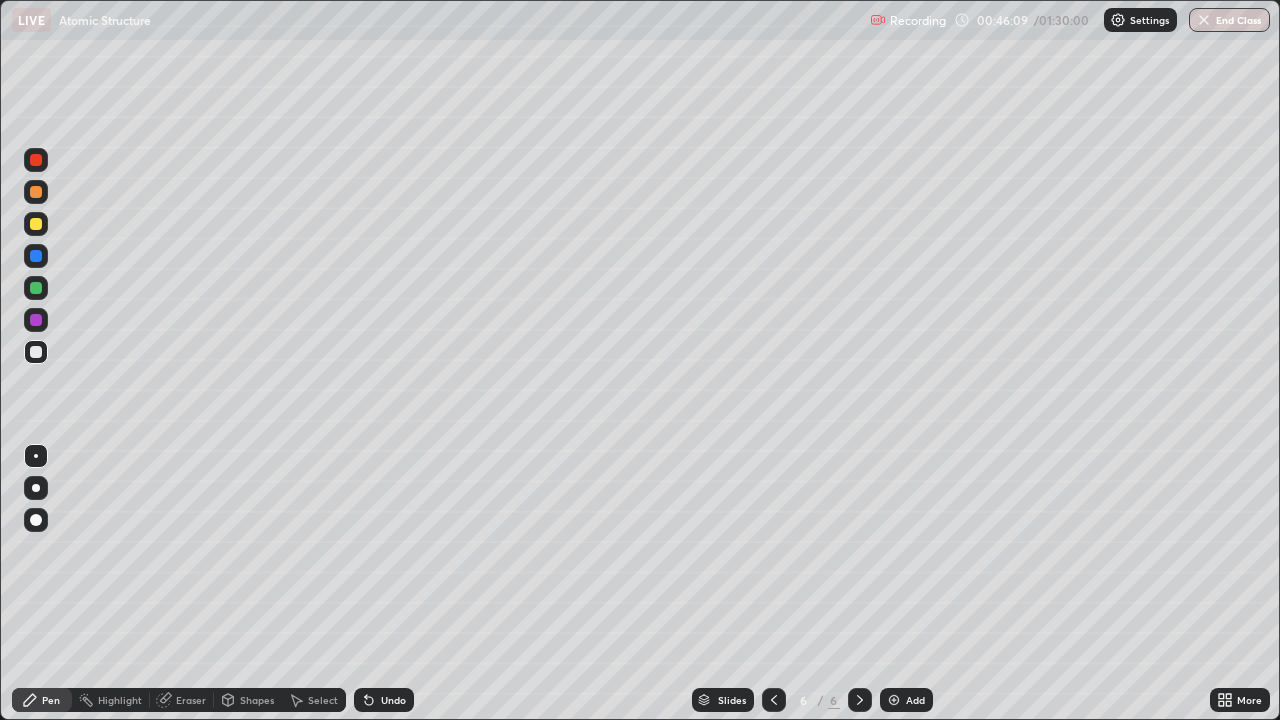 click on "Undo" at bounding box center (384, 700) 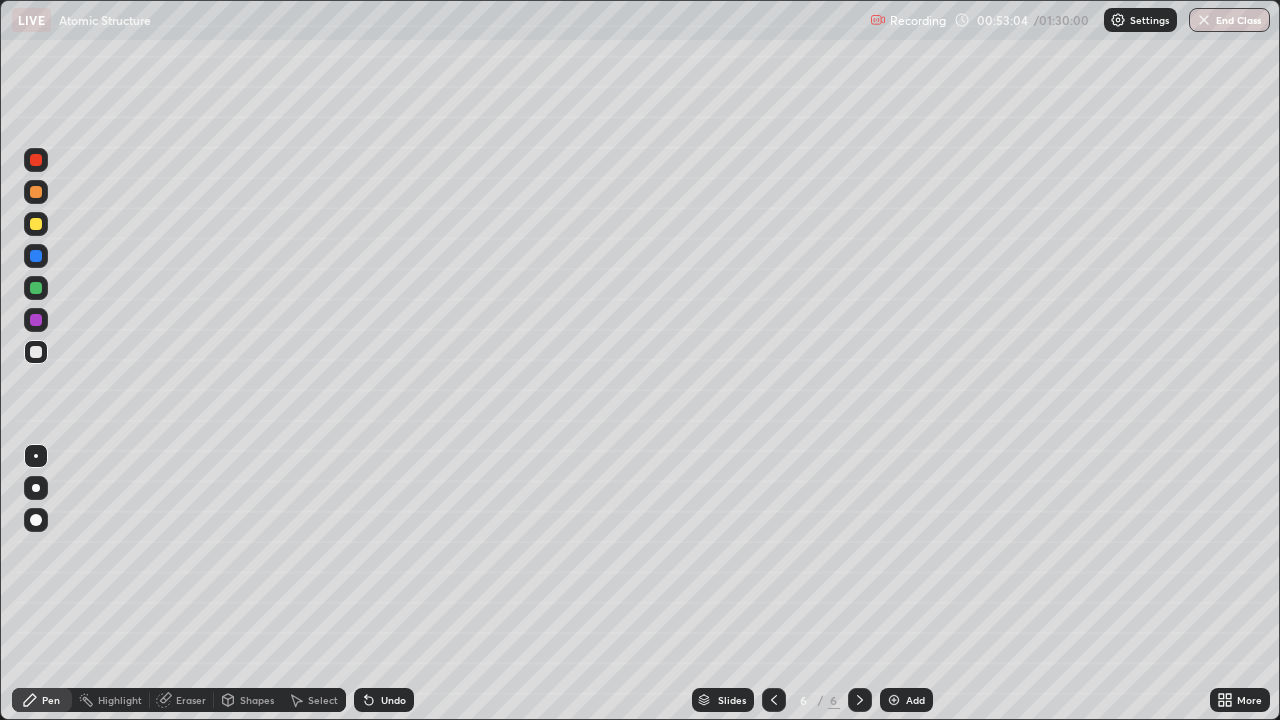 click at bounding box center (894, 700) 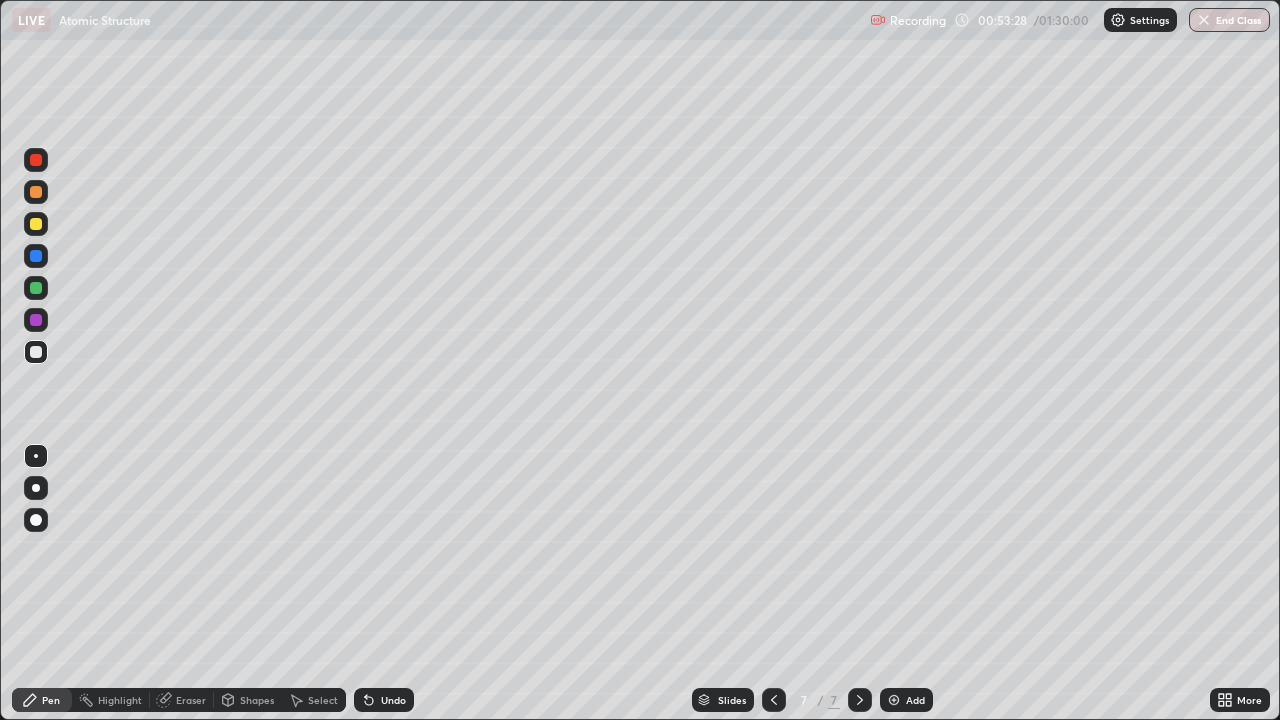 click 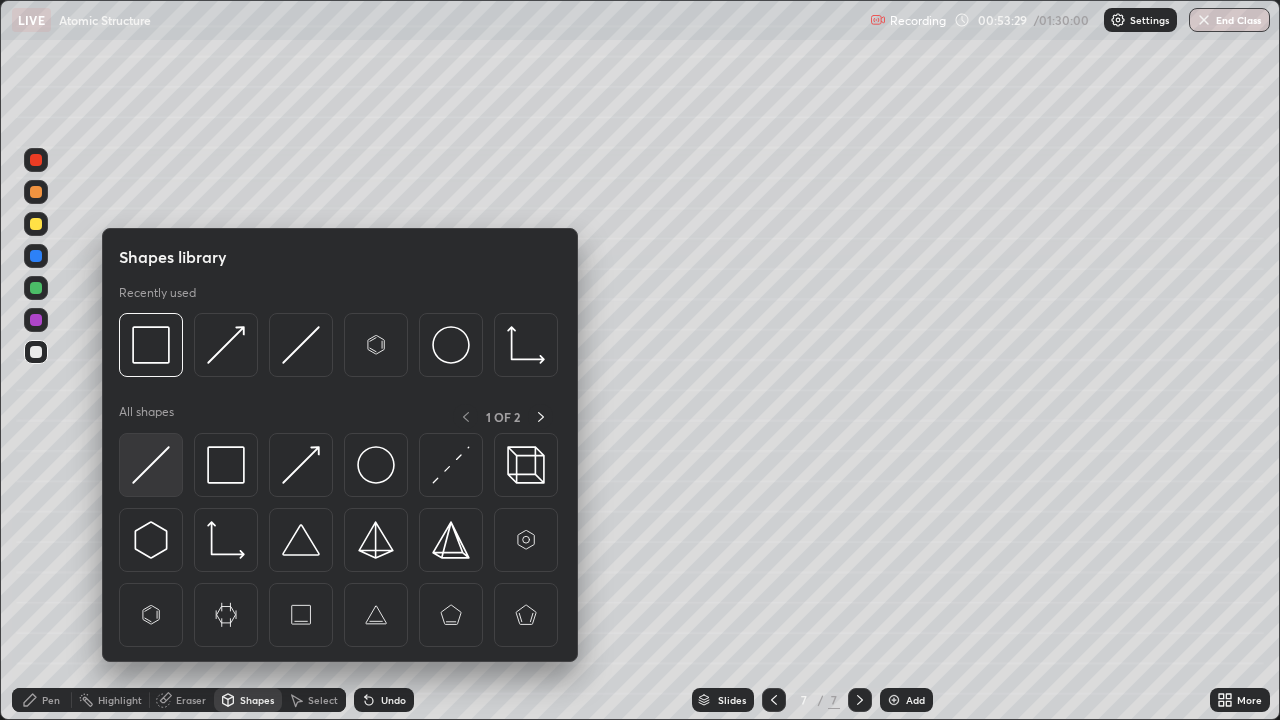 click at bounding box center (151, 465) 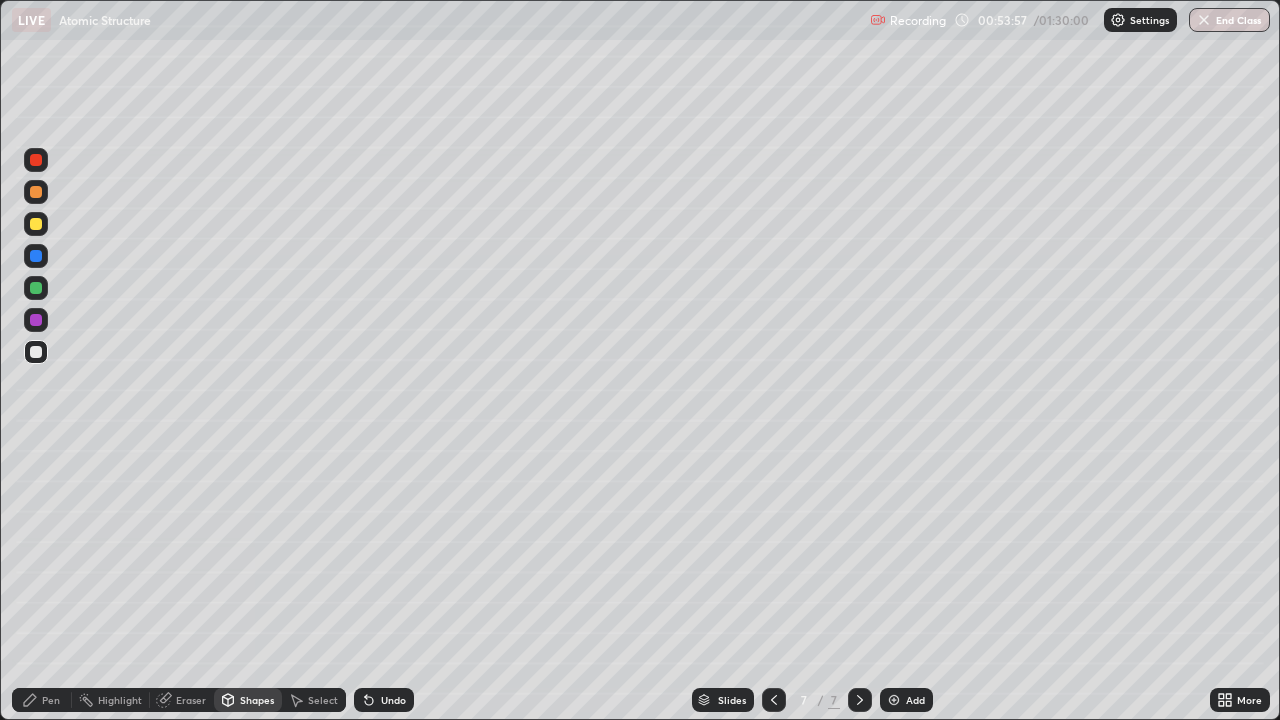 click on "Pen" at bounding box center [42, 700] 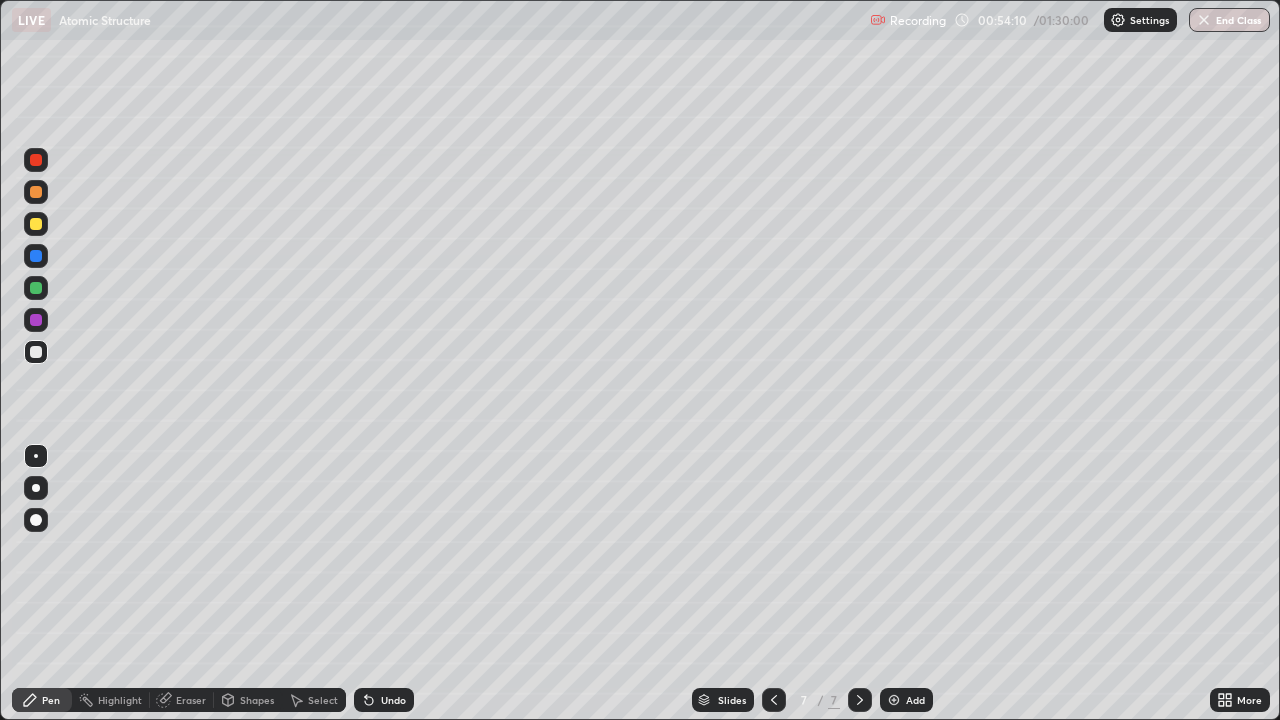 click on "Undo" at bounding box center (393, 700) 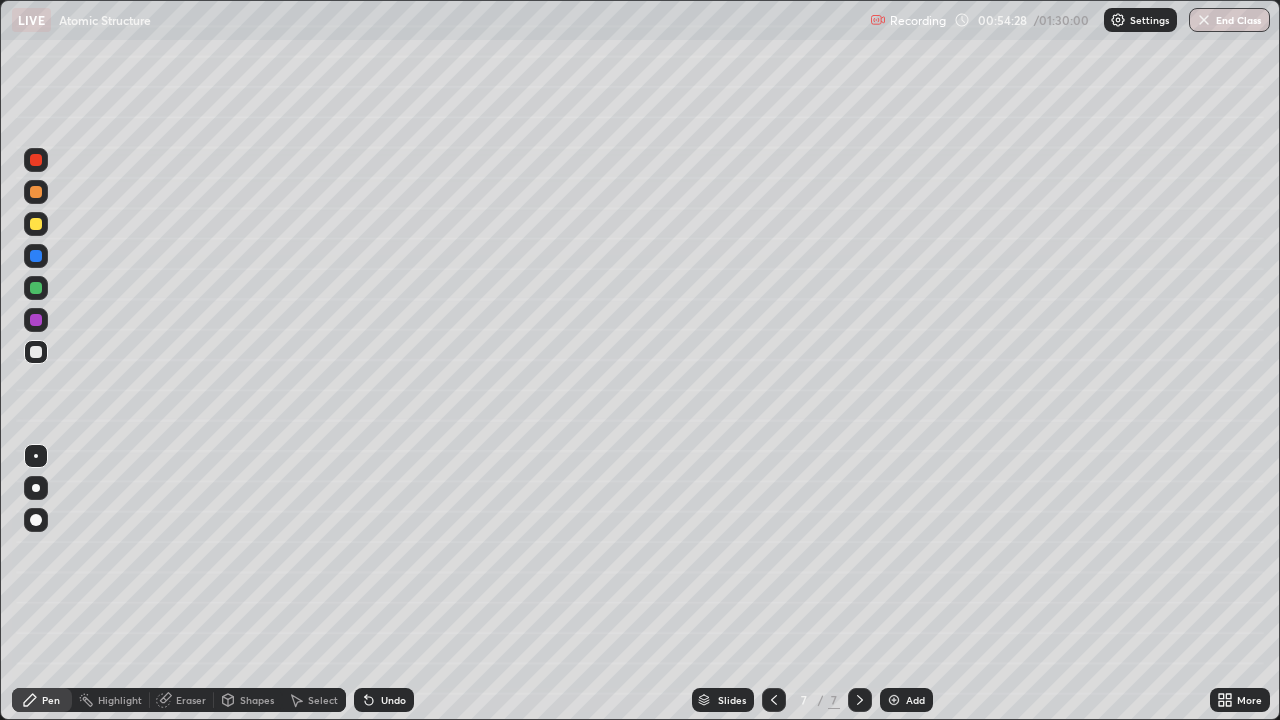 click on "Undo" at bounding box center (384, 700) 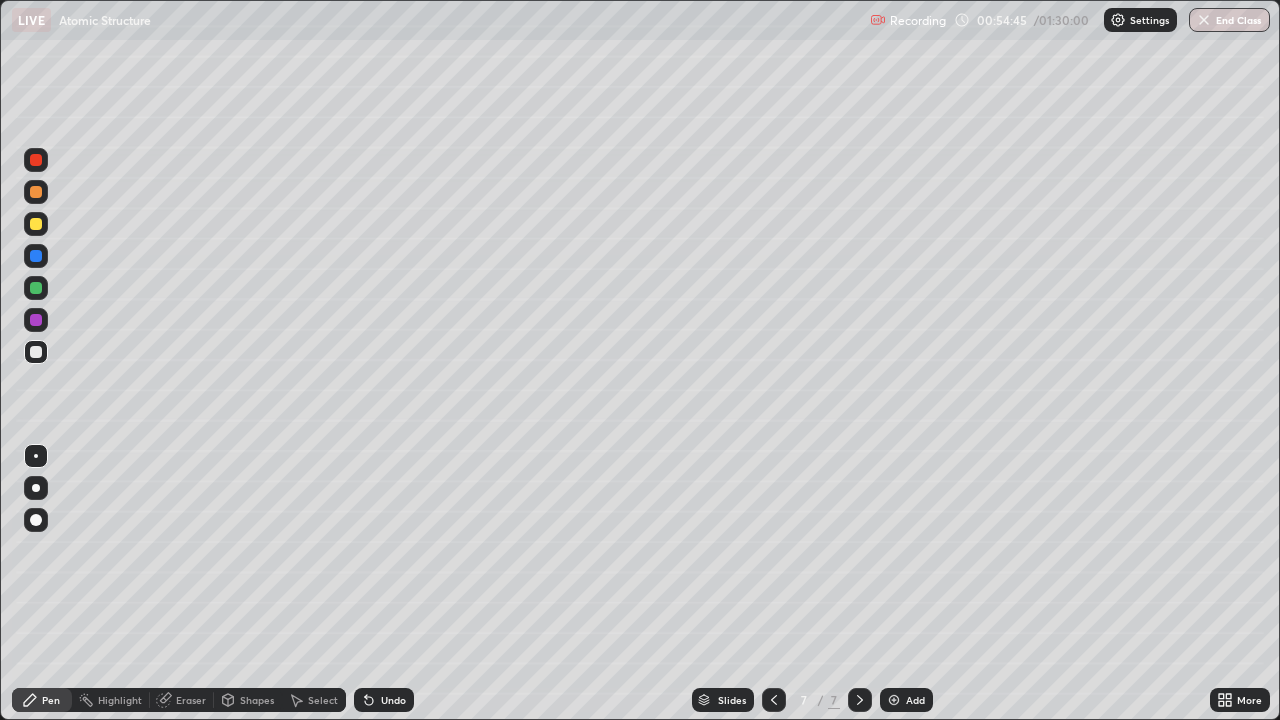 click on "Undo" at bounding box center [393, 700] 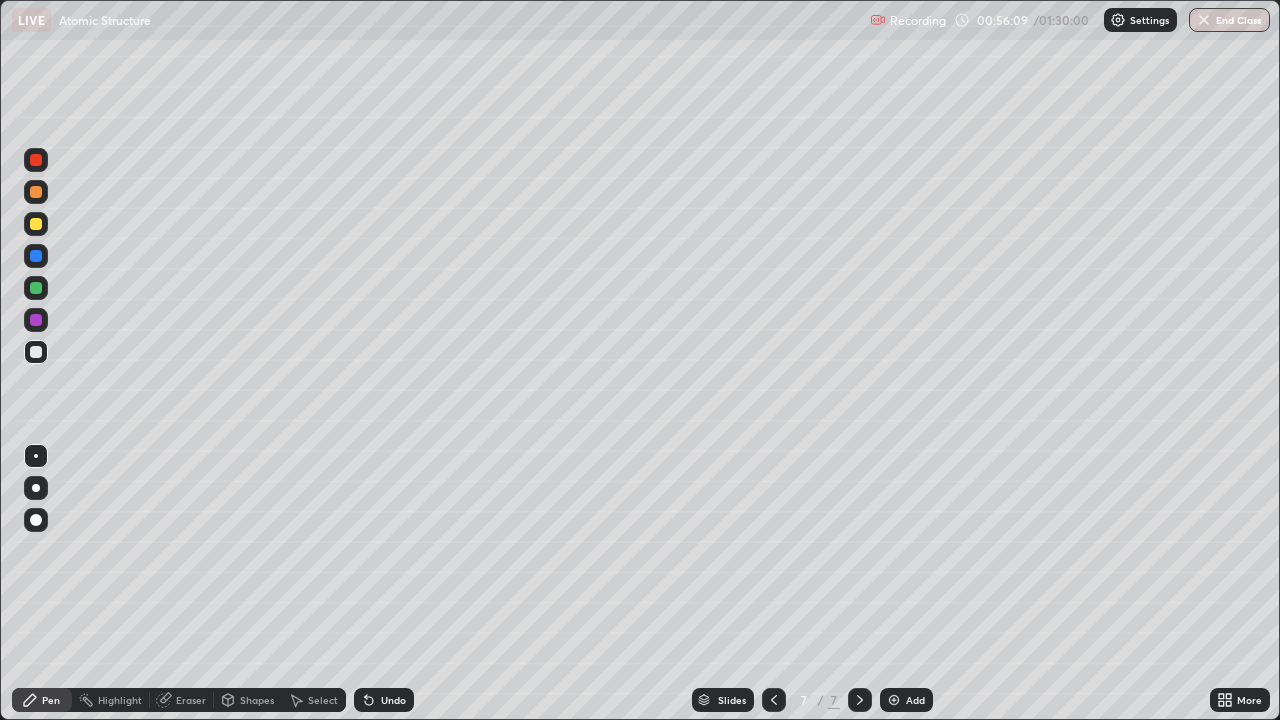 click at bounding box center [36, 224] 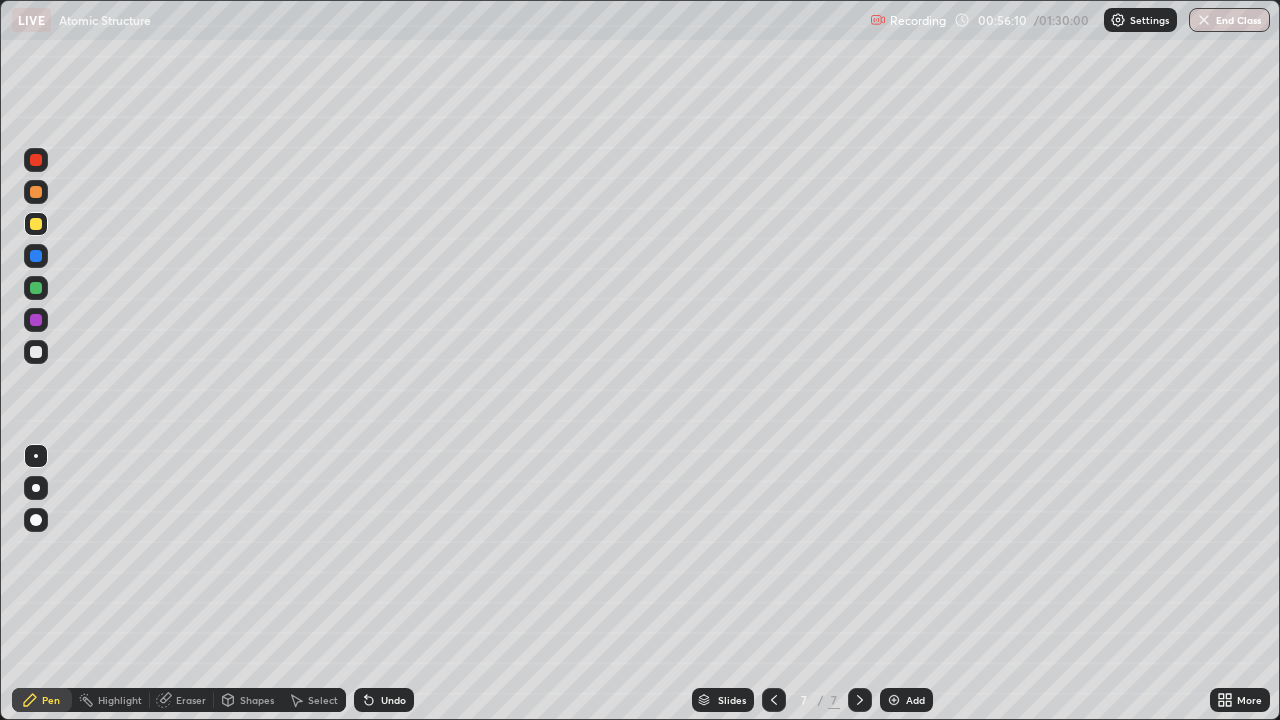 click 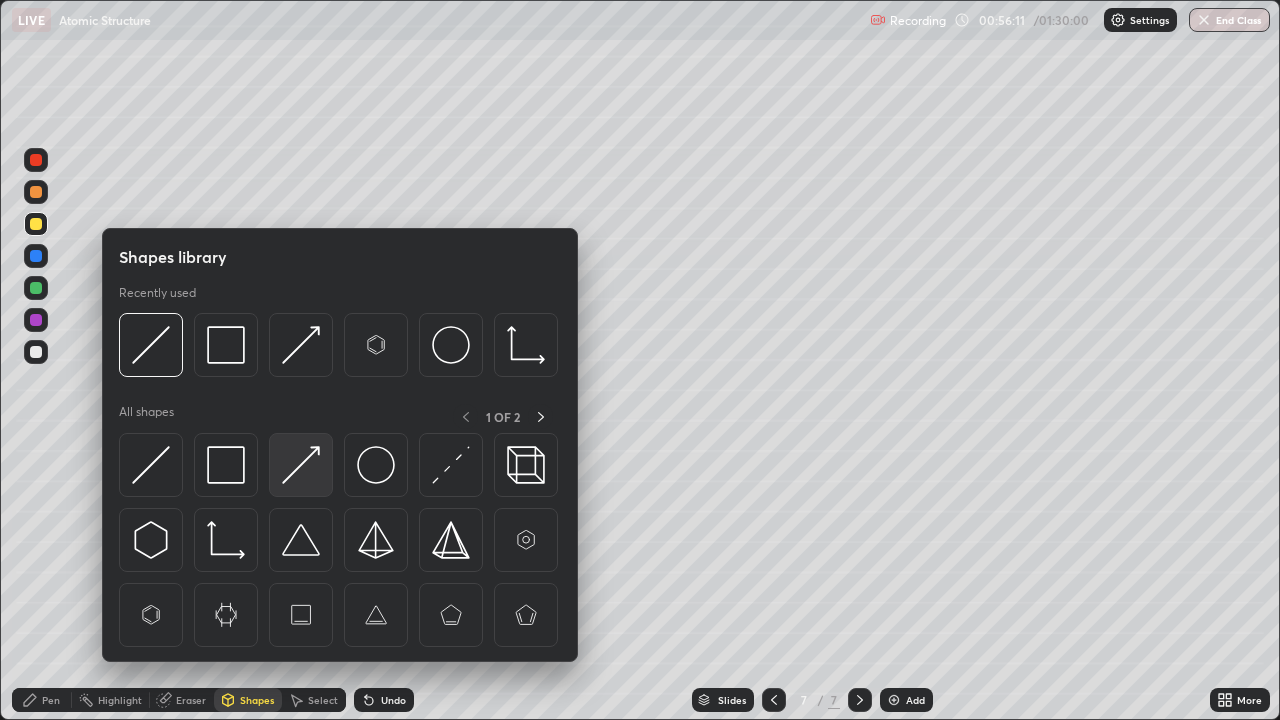 click at bounding box center [301, 465] 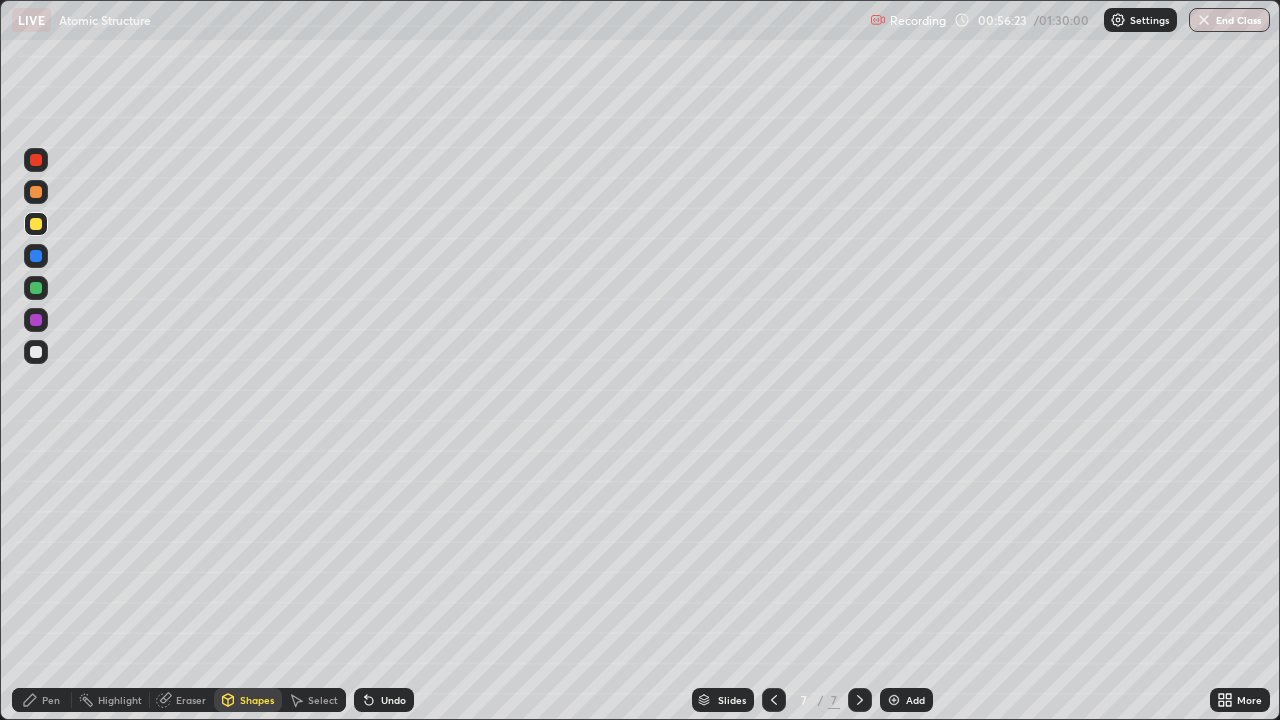 click on "Pen" at bounding box center [42, 700] 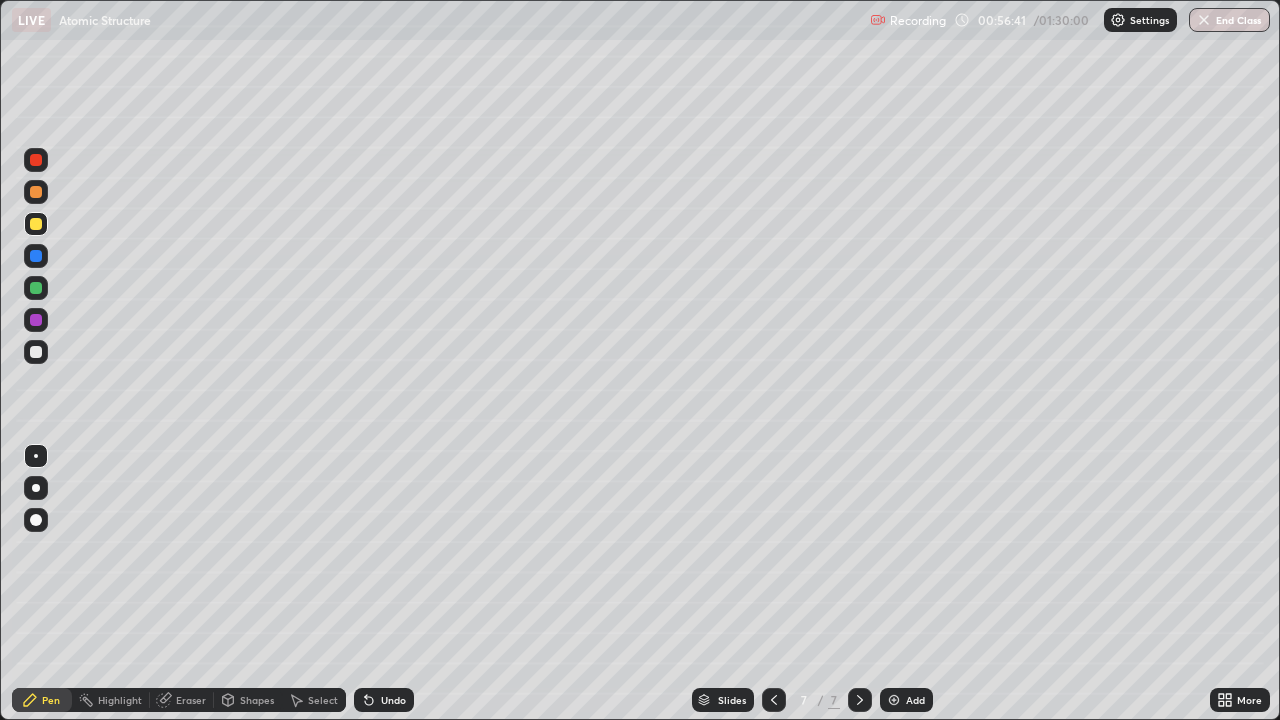 click on "Shapes" at bounding box center [248, 700] 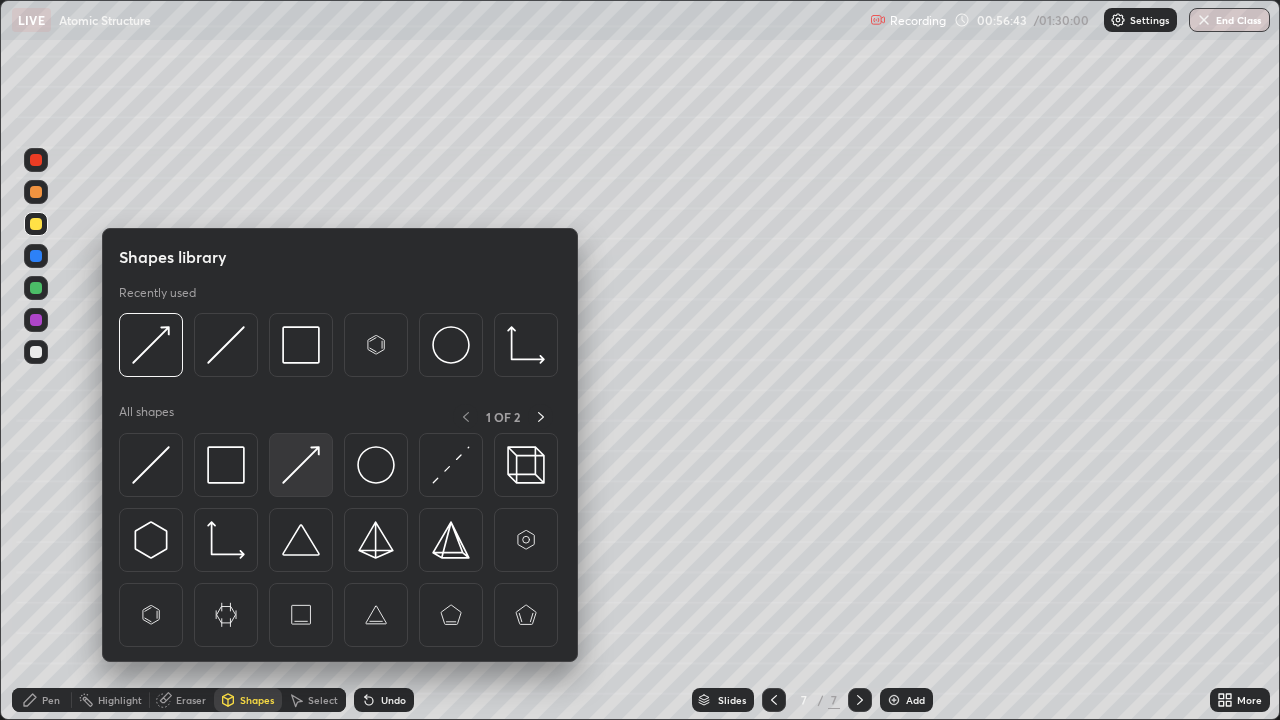 click at bounding box center [301, 465] 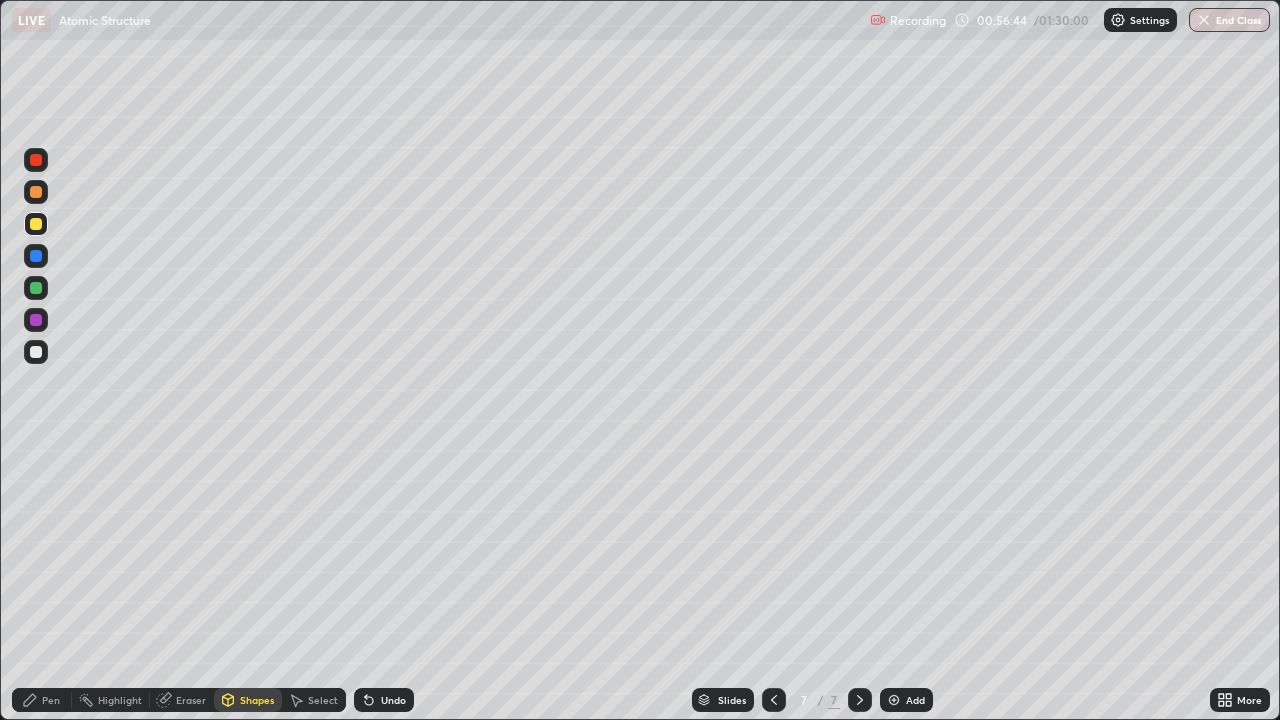 click at bounding box center [36, 288] 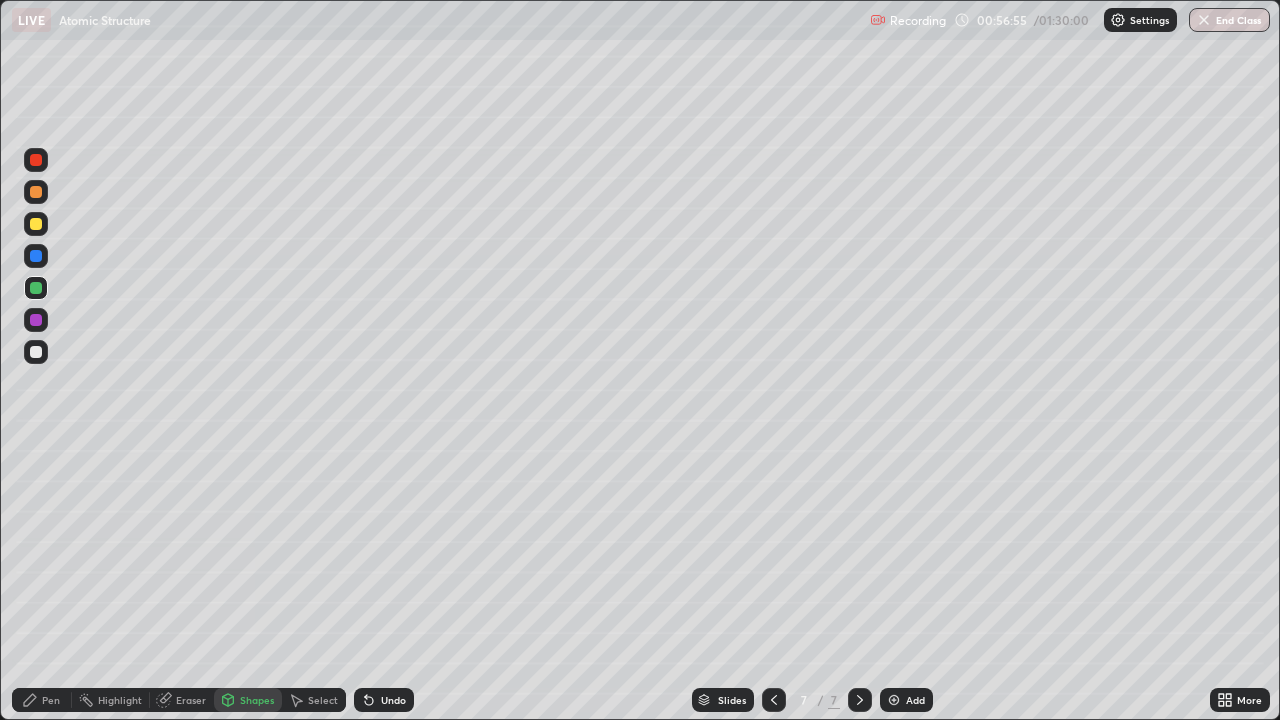 click on "Undo" at bounding box center (384, 700) 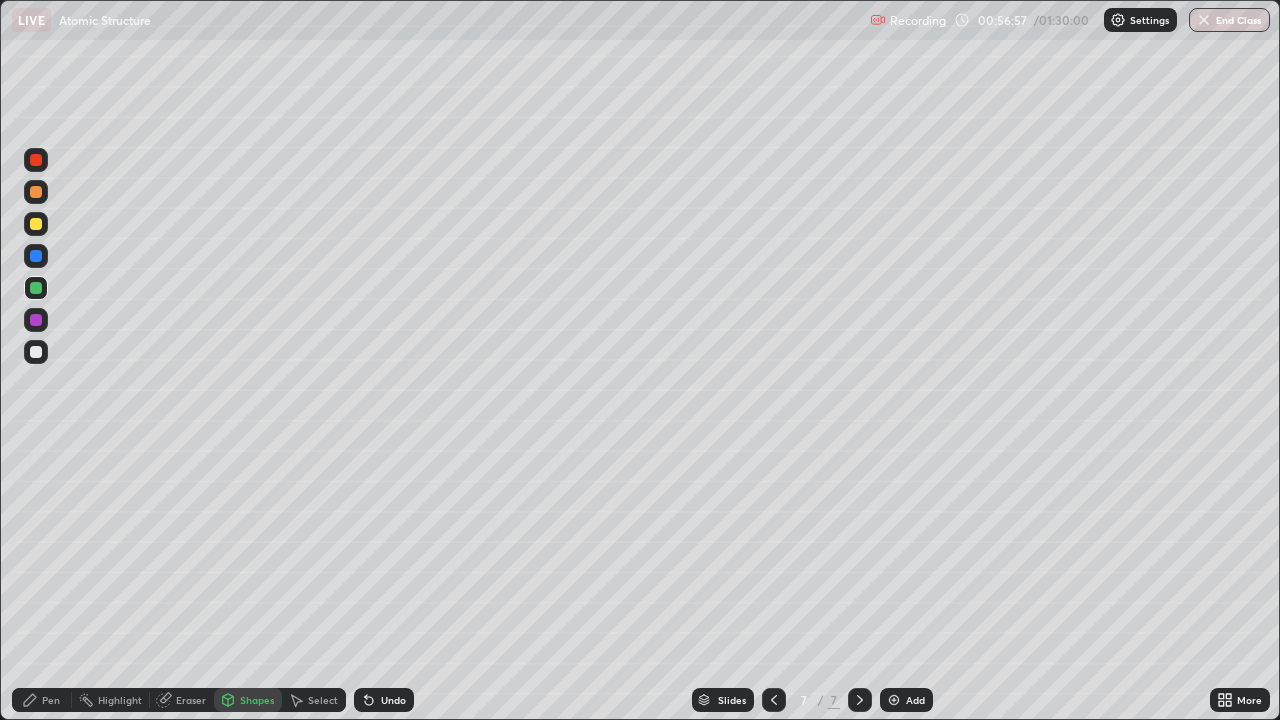 click on "Undo" at bounding box center [393, 700] 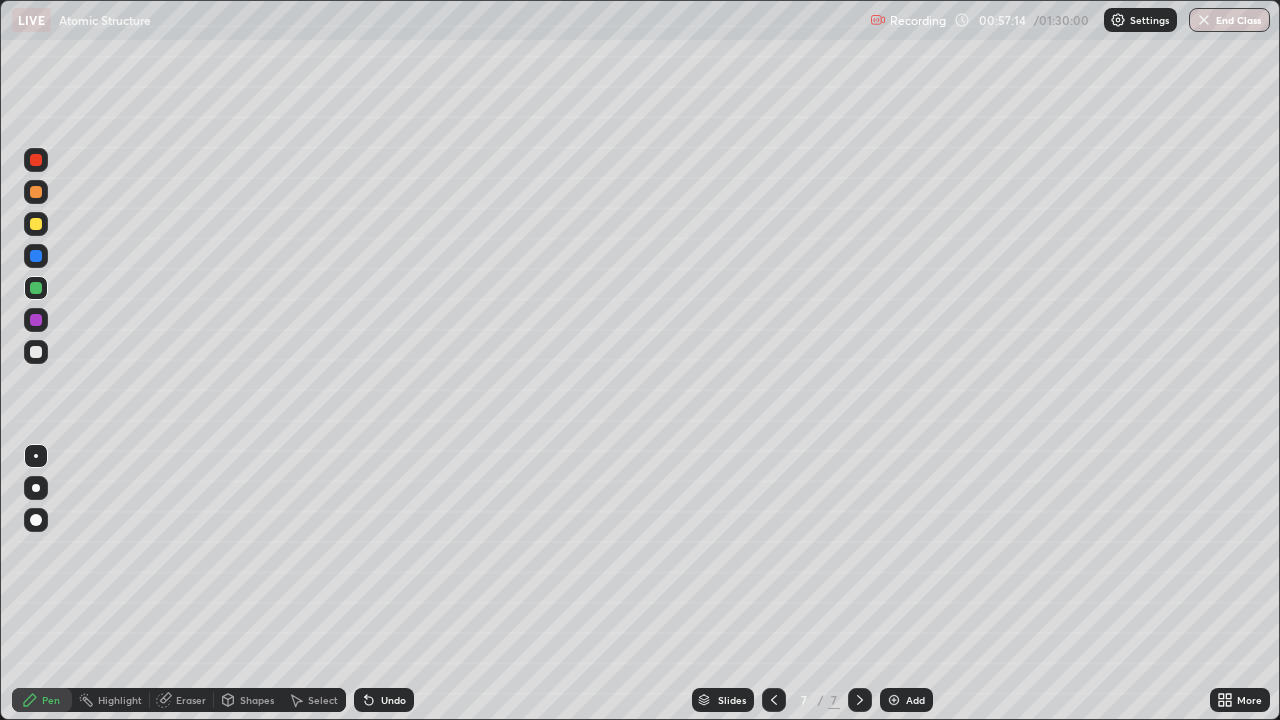 click on "Shapes" at bounding box center [248, 700] 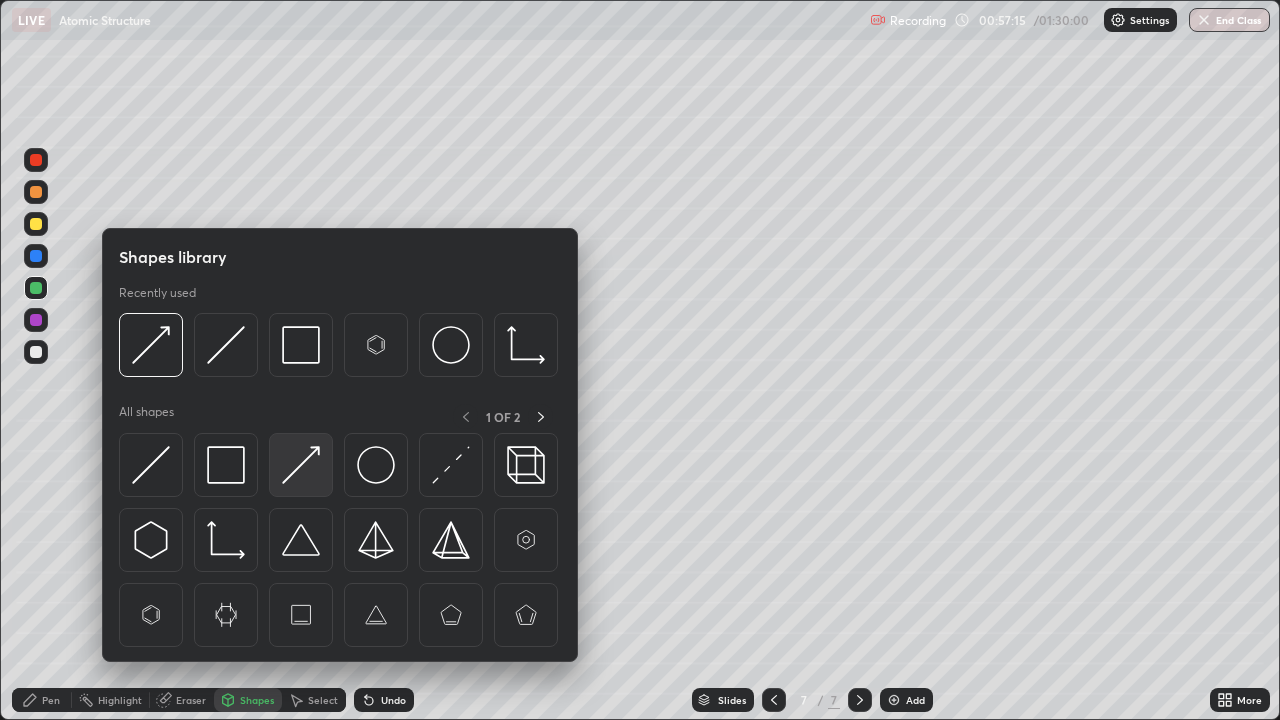 click at bounding box center (301, 465) 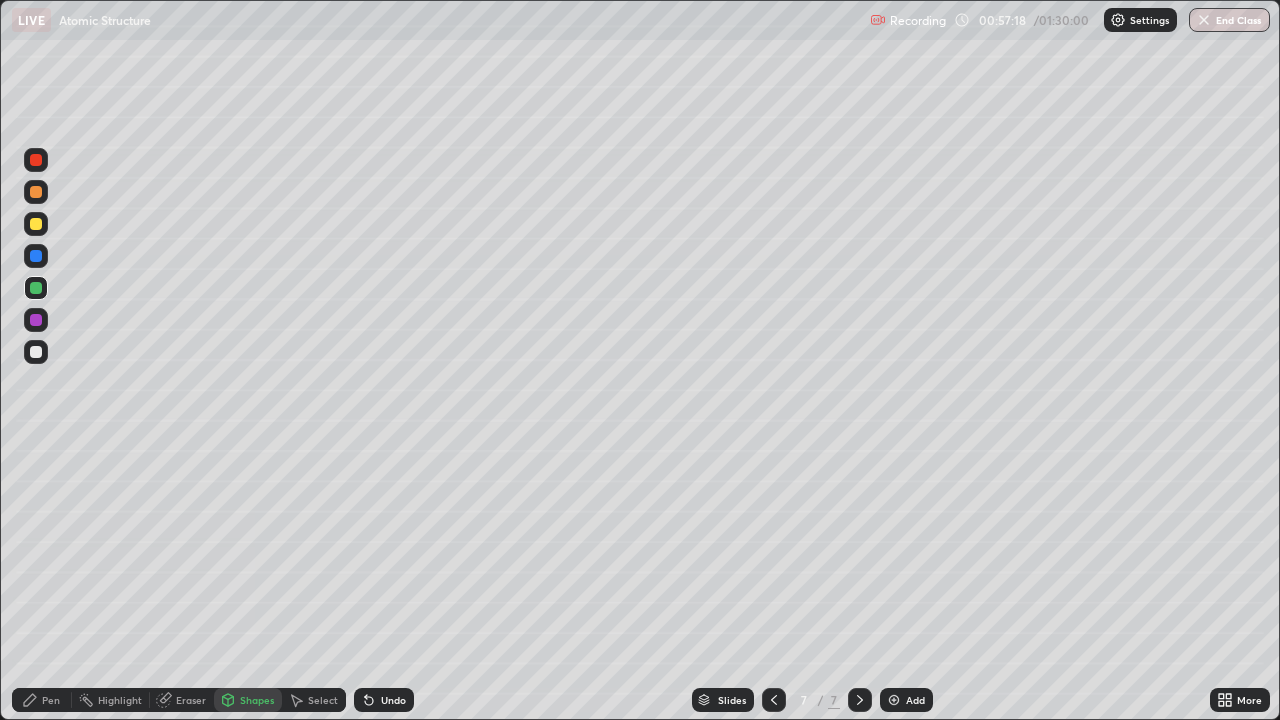 click on "Pen" at bounding box center (42, 700) 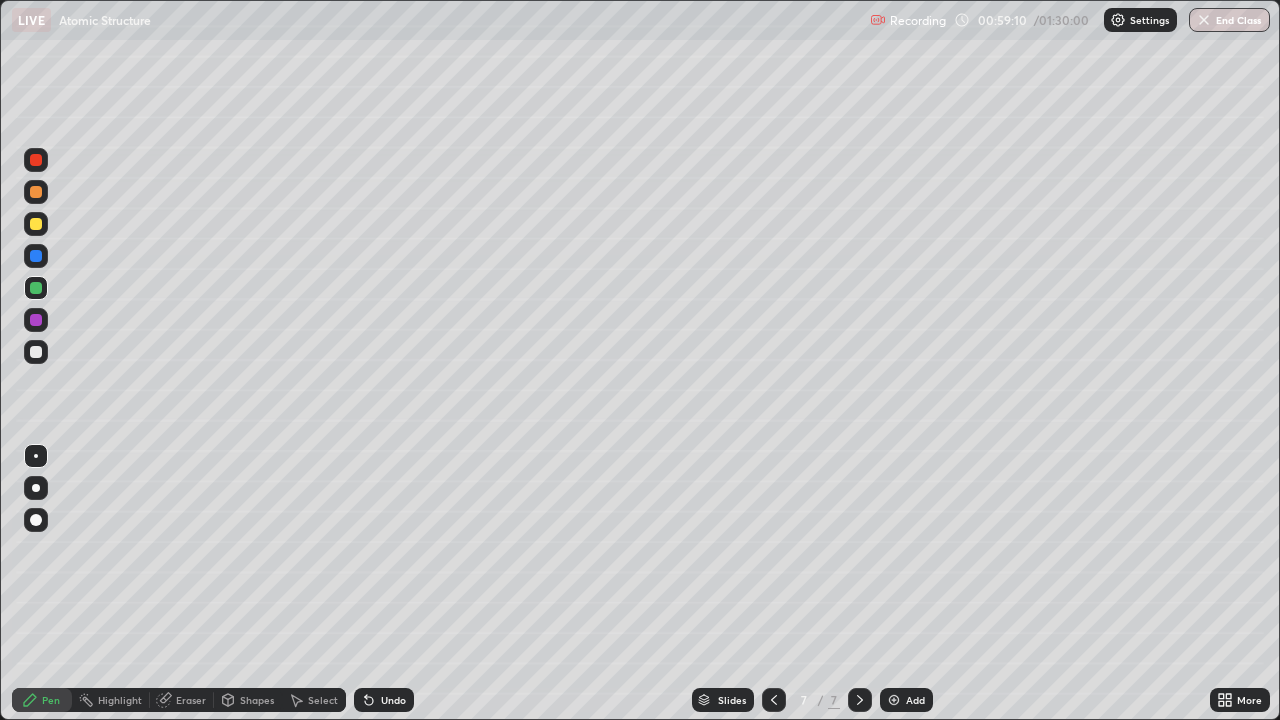 click on "Undo" at bounding box center [384, 700] 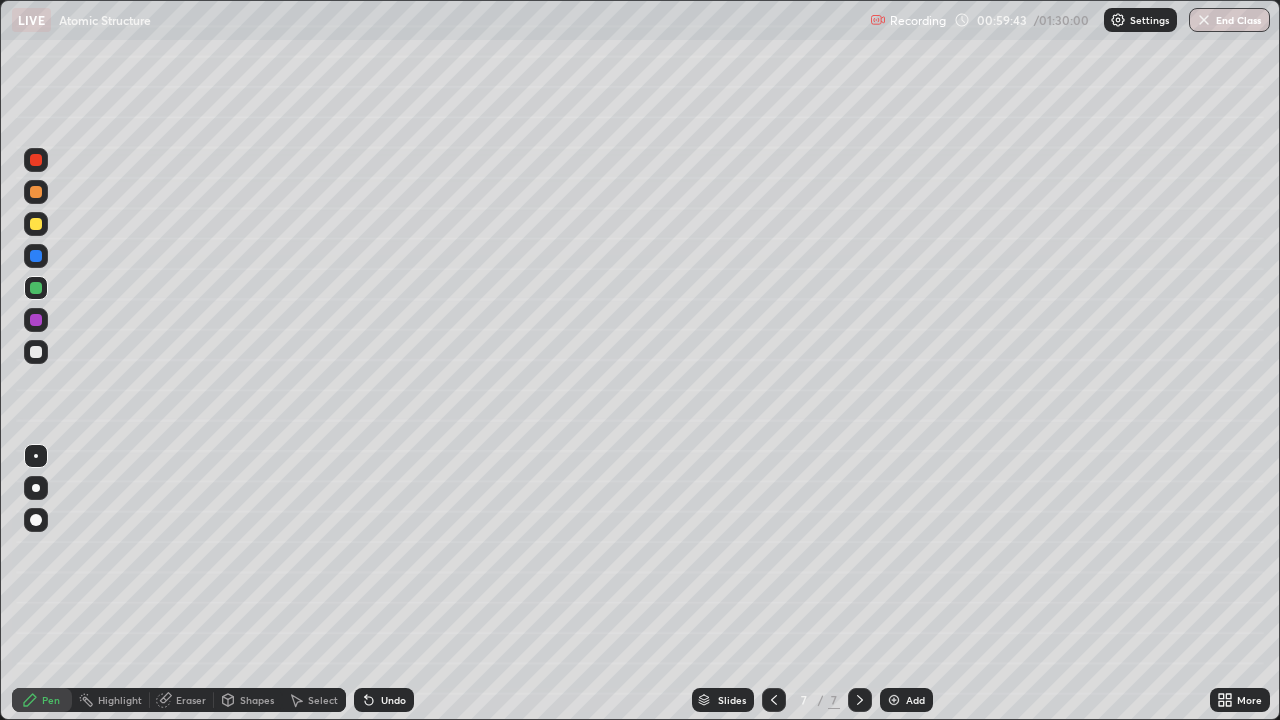 click on "Shapes" at bounding box center (248, 700) 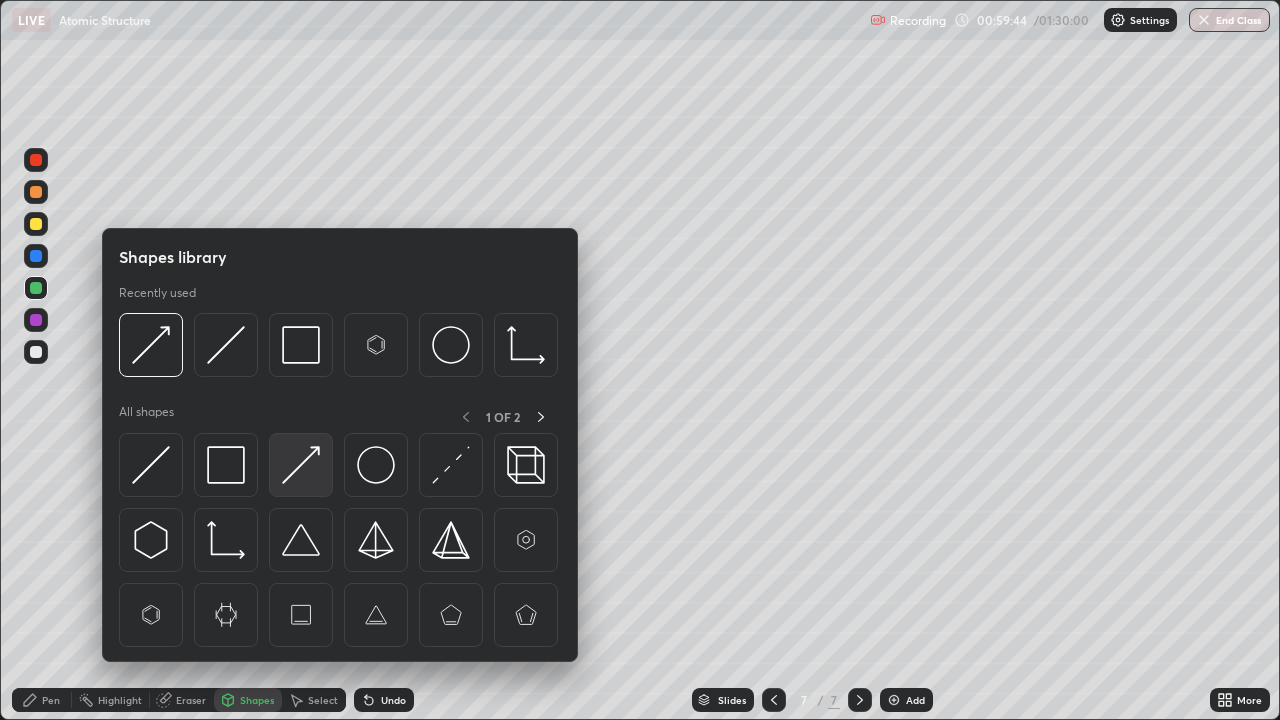 click at bounding box center (301, 465) 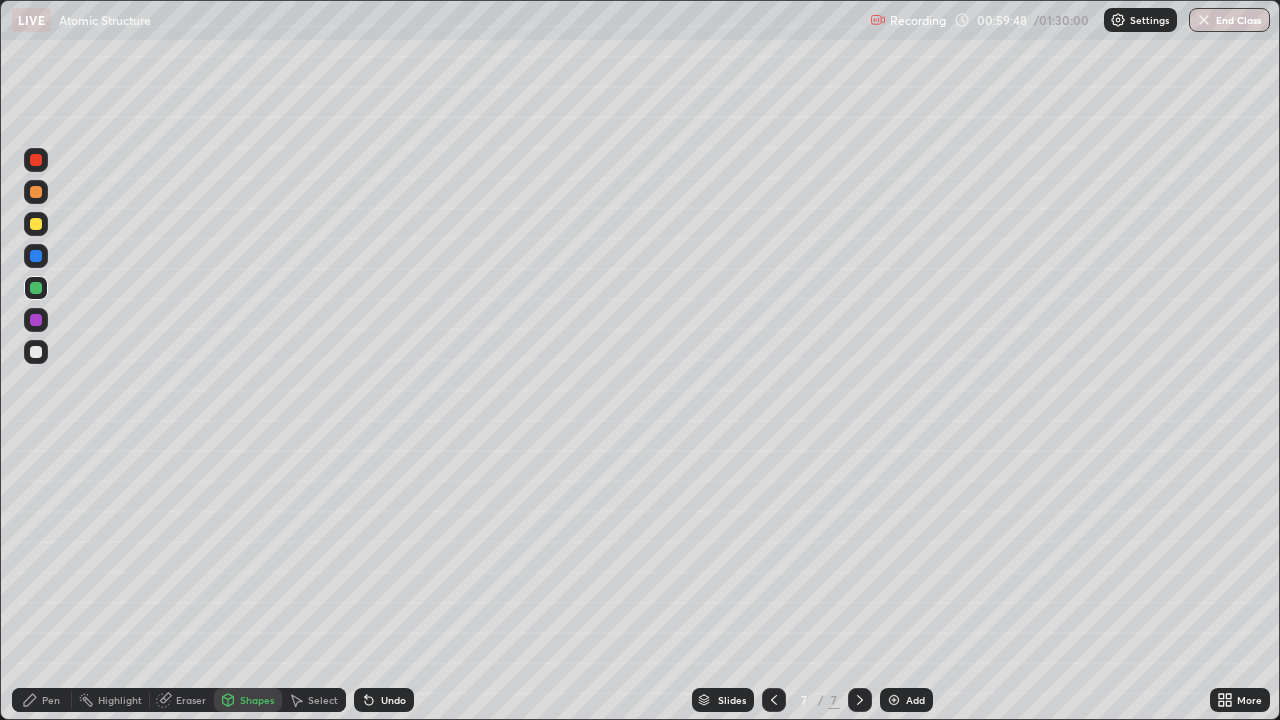 click at bounding box center (36, 224) 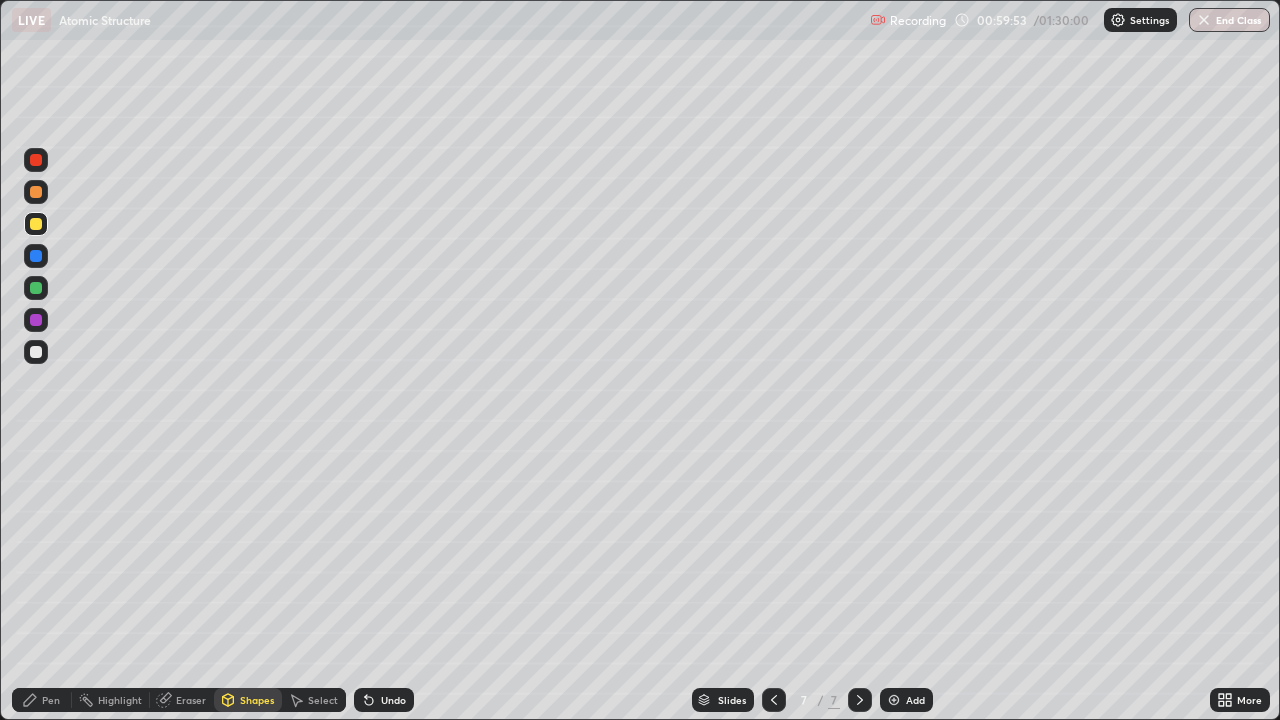 click on "Pen" at bounding box center [51, 700] 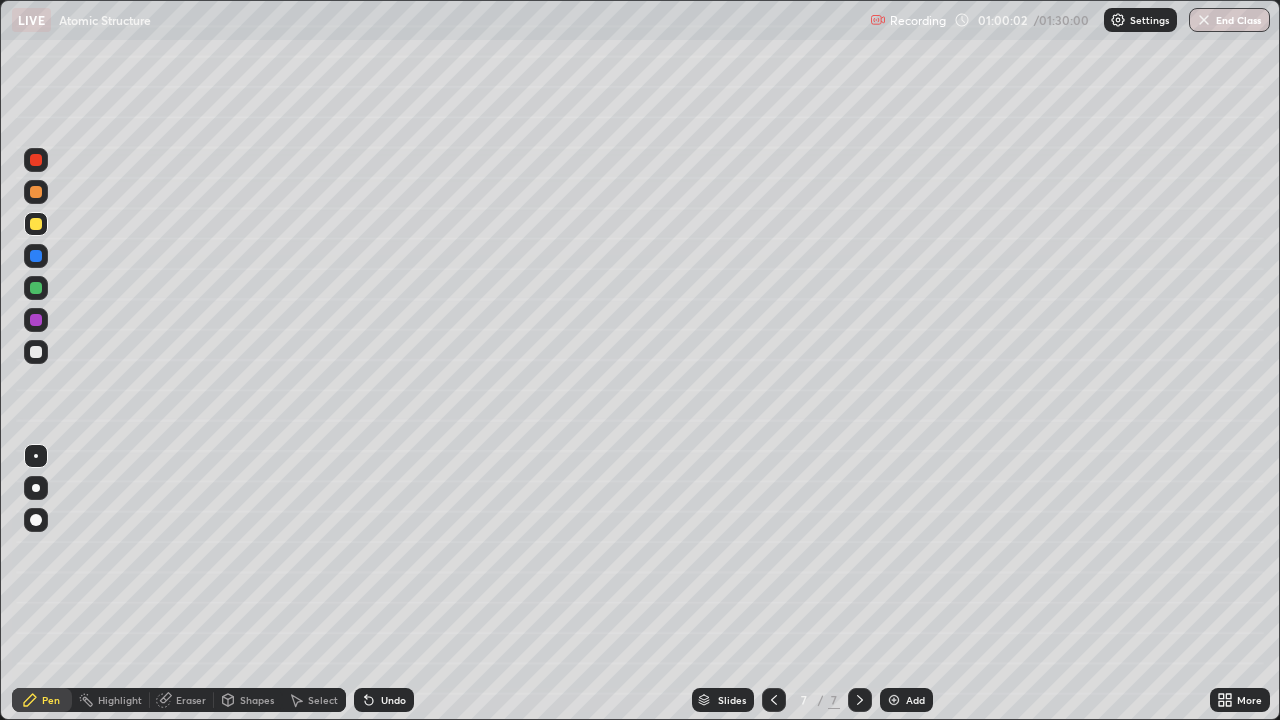 click at bounding box center [36, 192] 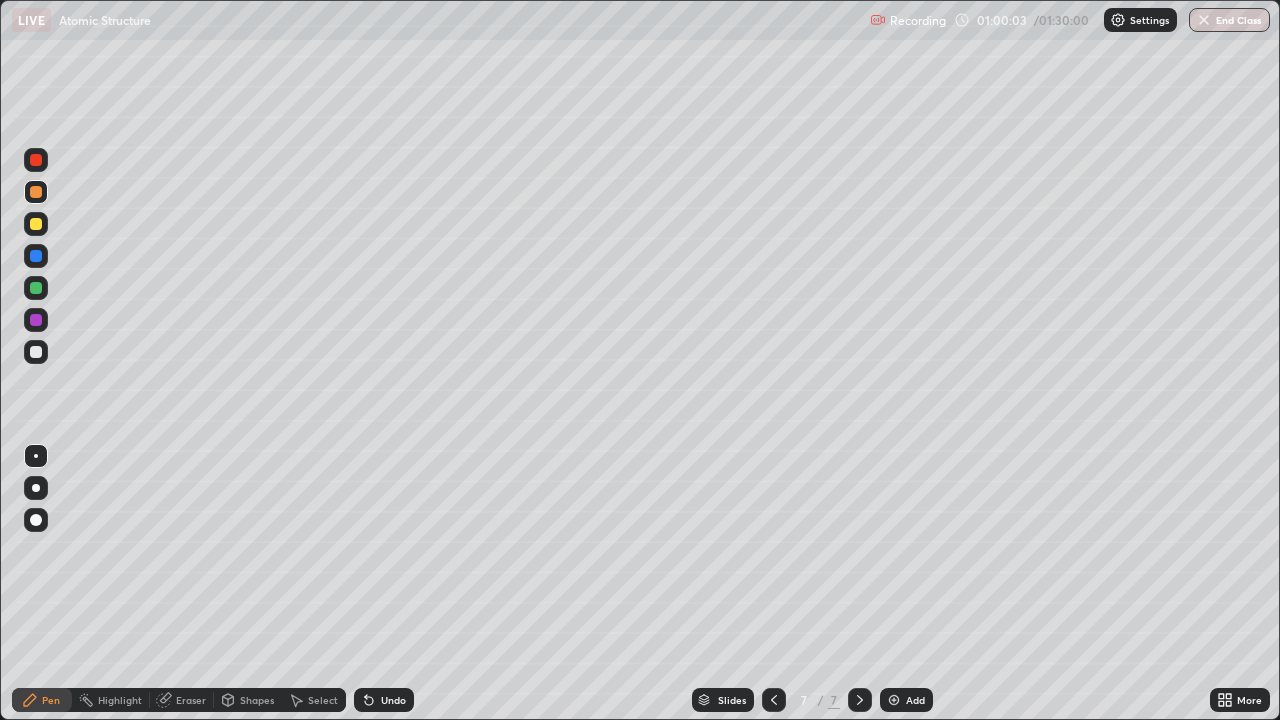 click on "Shapes" at bounding box center [257, 700] 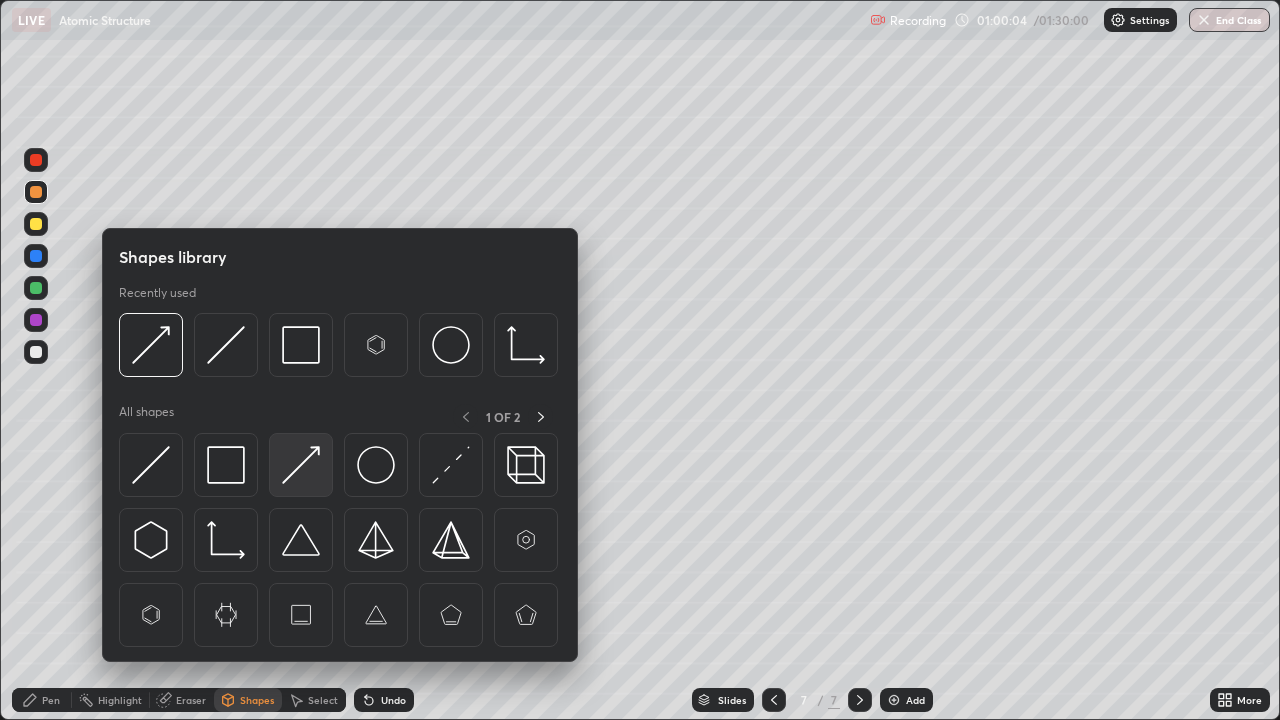 click at bounding box center [301, 465] 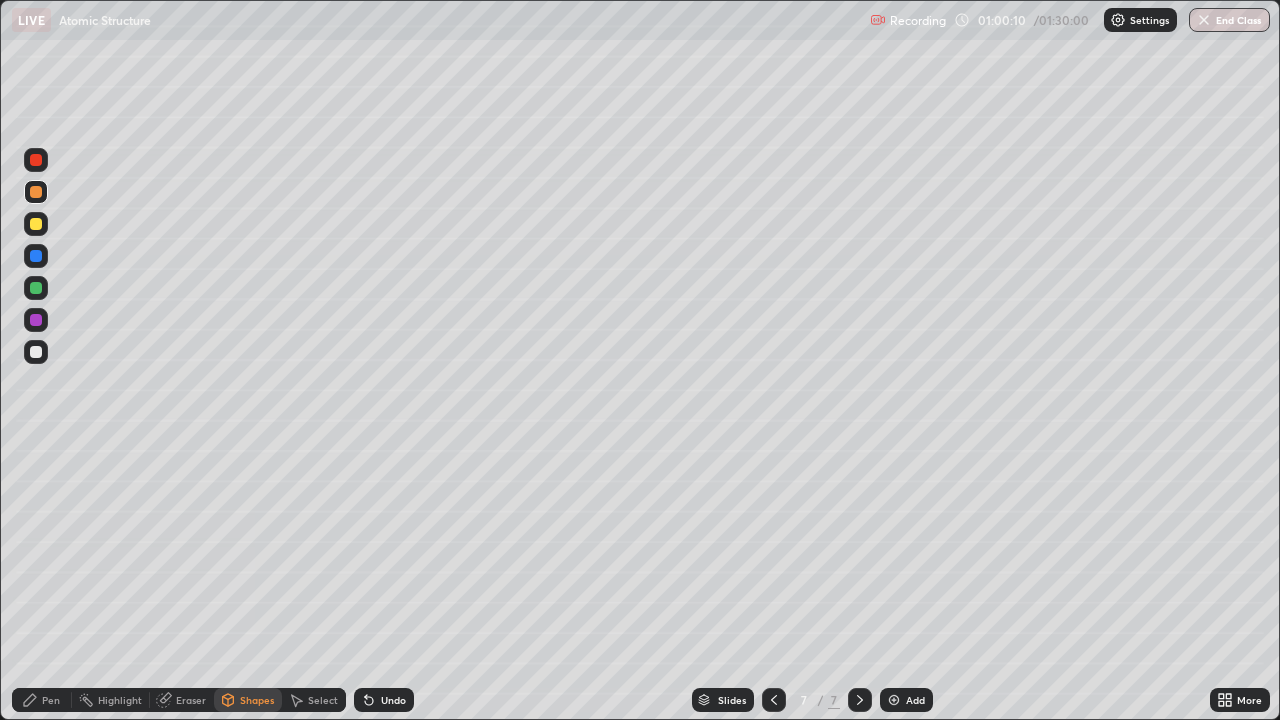 click 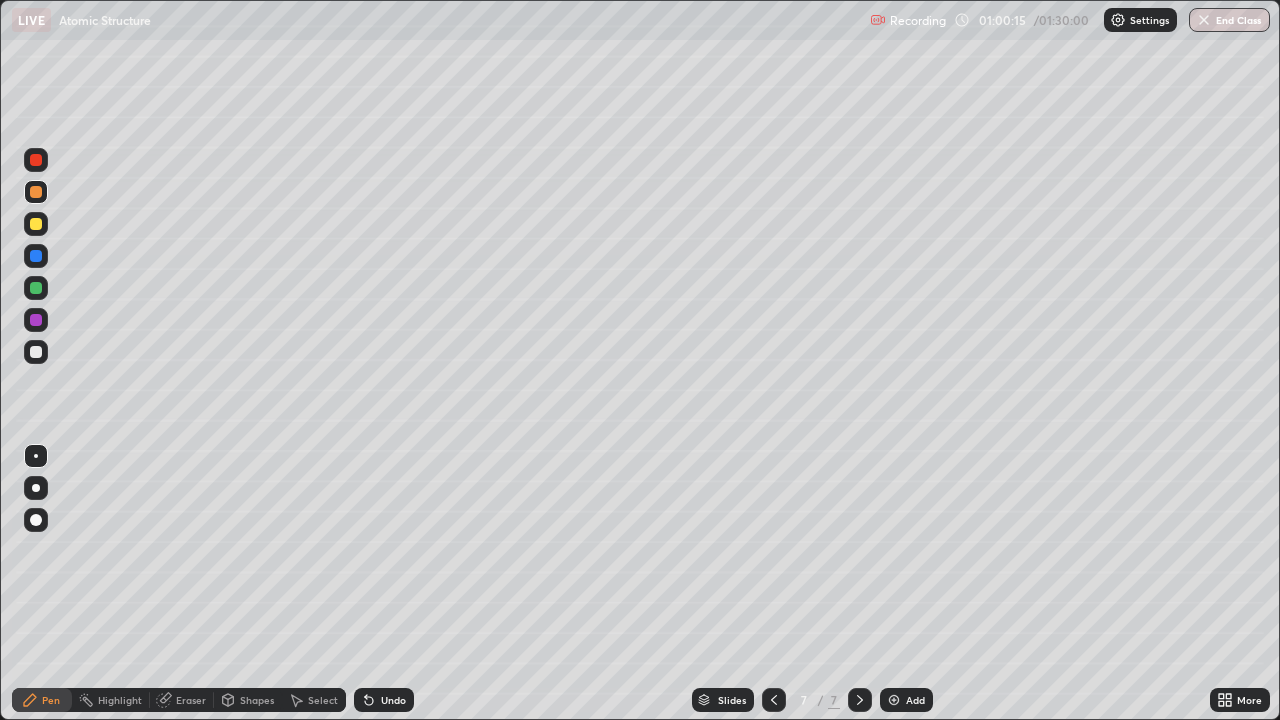 click 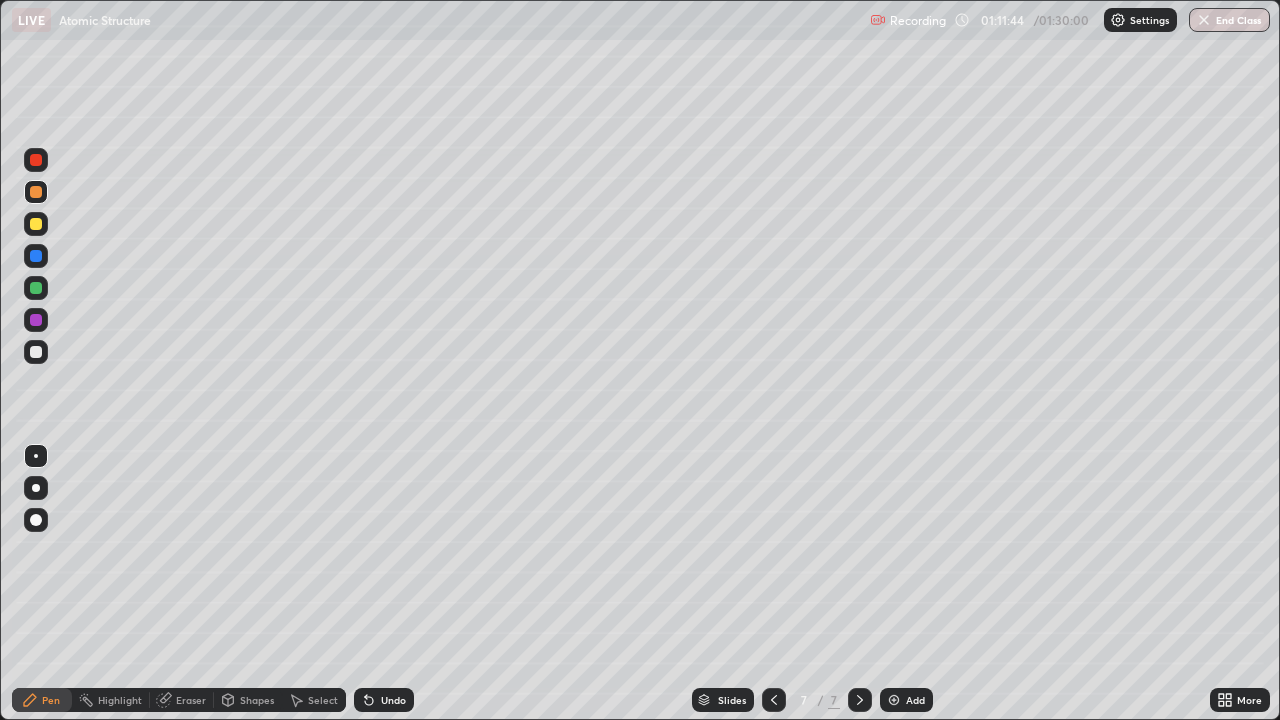 click at bounding box center (894, 700) 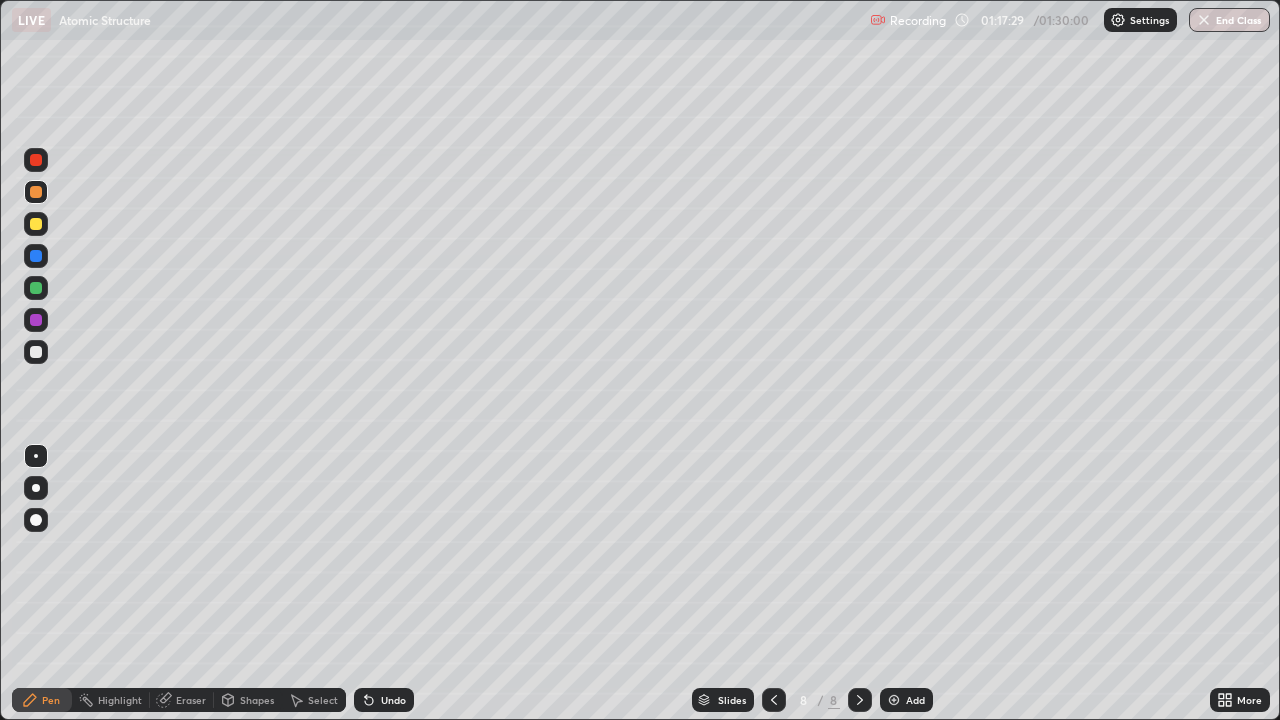 click on "End Class" at bounding box center (1229, 20) 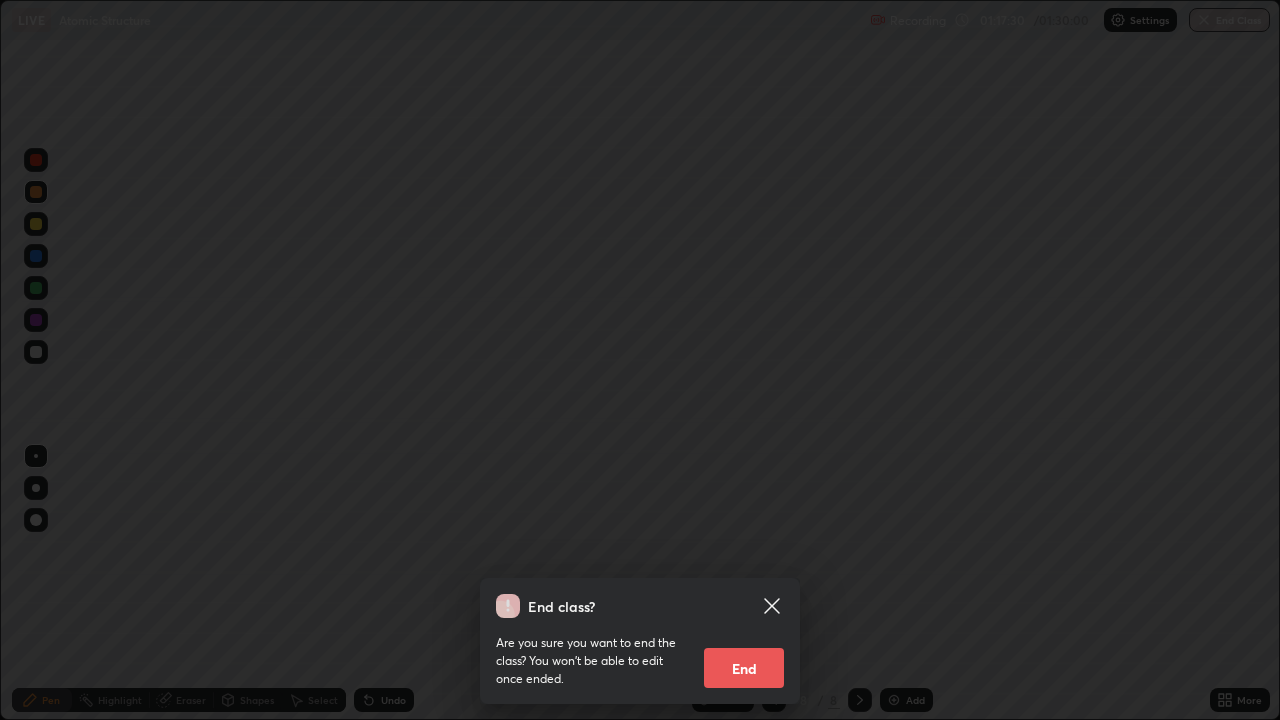 click on "End" at bounding box center [744, 668] 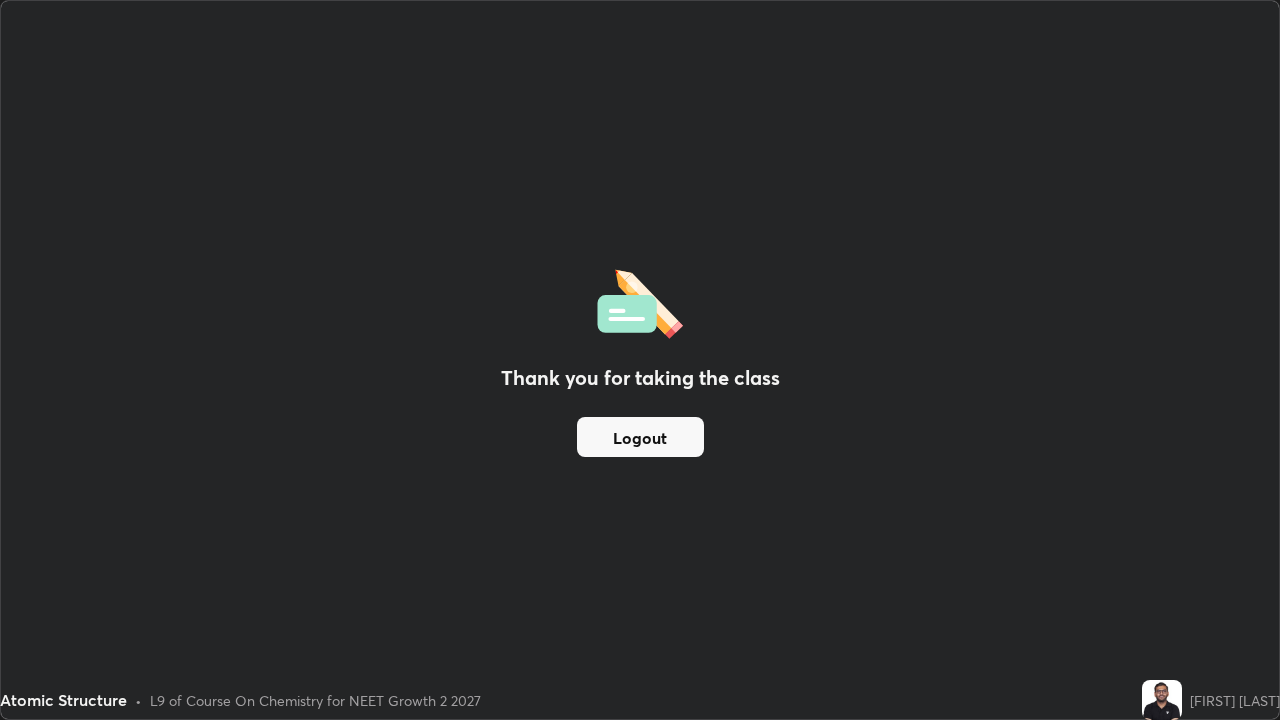 click on "Logout" at bounding box center [640, 437] 